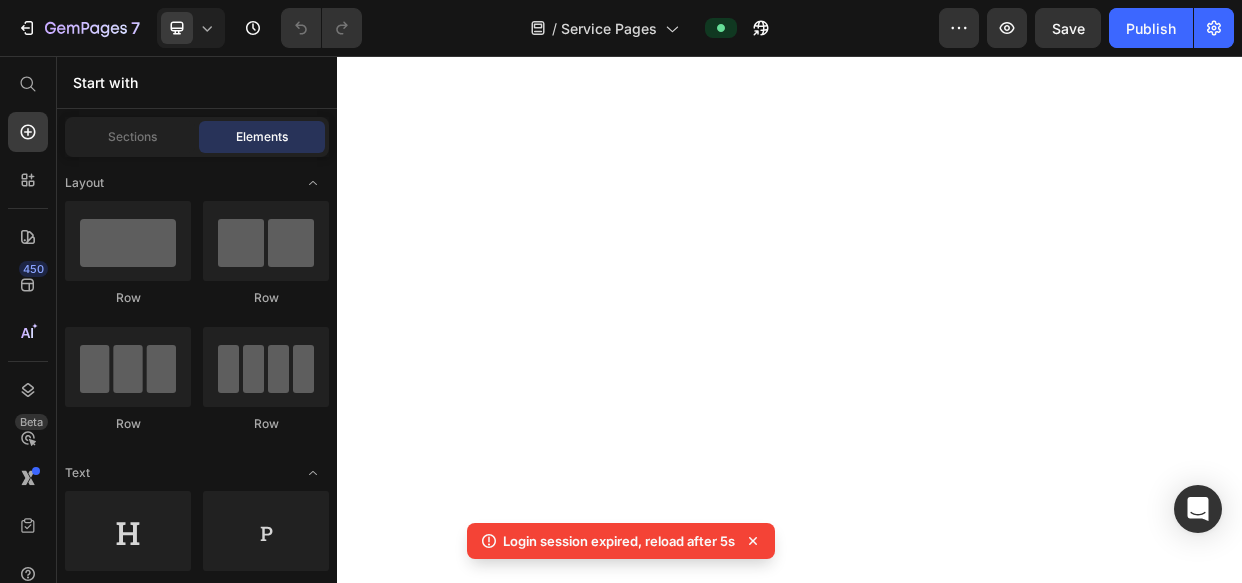 scroll, scrollTop: 0, scrollLeft: 0, axis: both 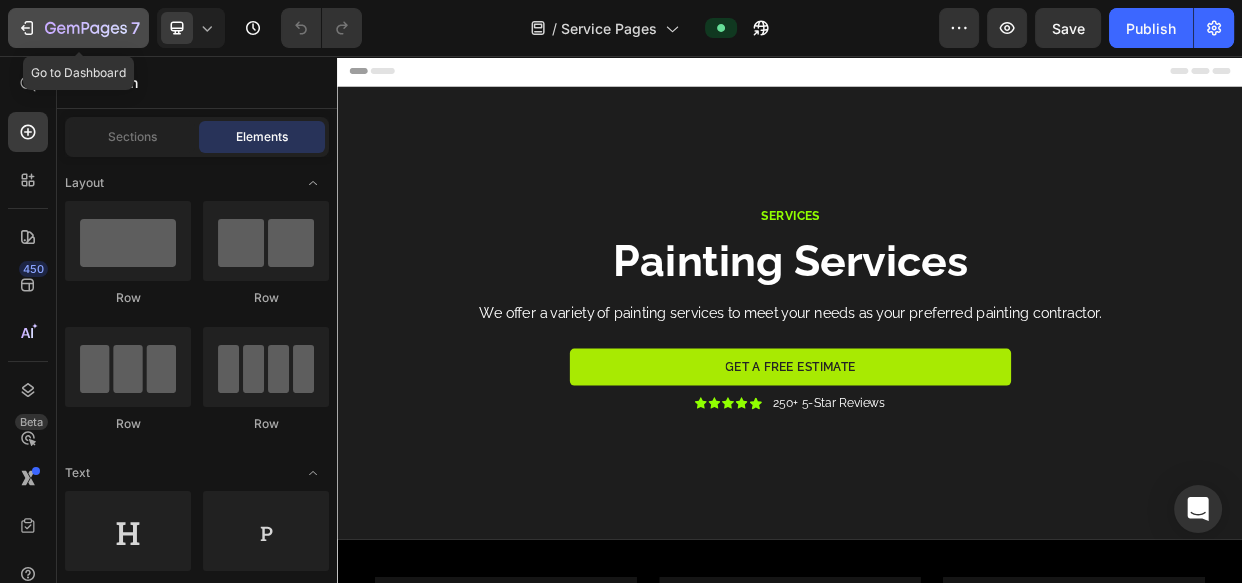 drag, startPoint x: 86, startPoint y: 35, endPoint x: 93, endPoint y: 46, distance: 13.038404 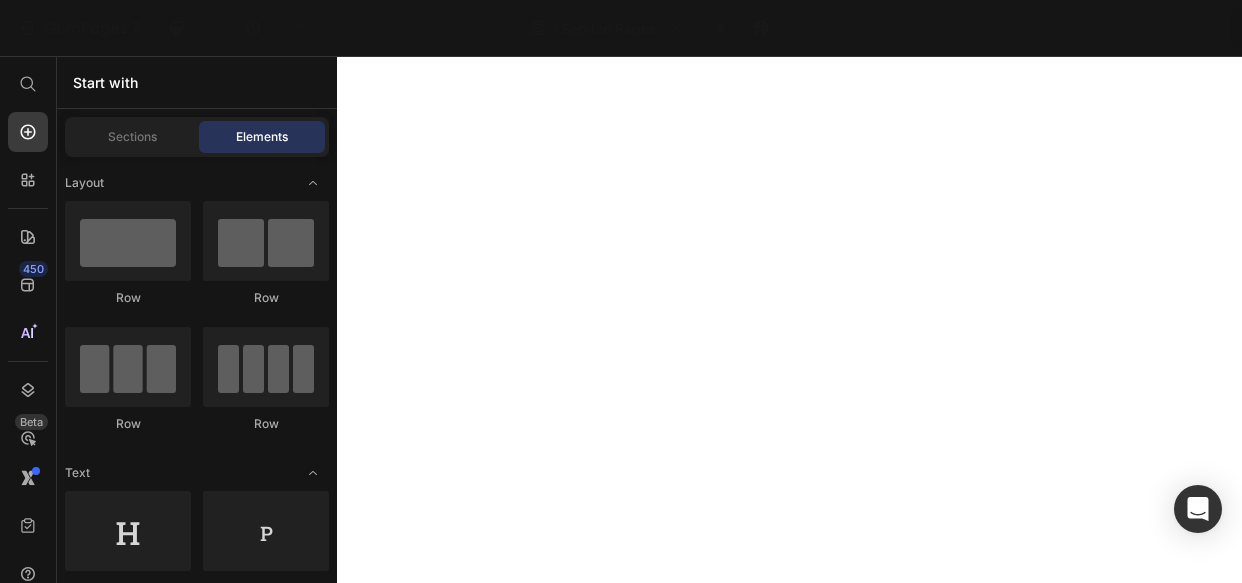 scroll, scrollTop: 0, scrollLeft: 0, axis: both 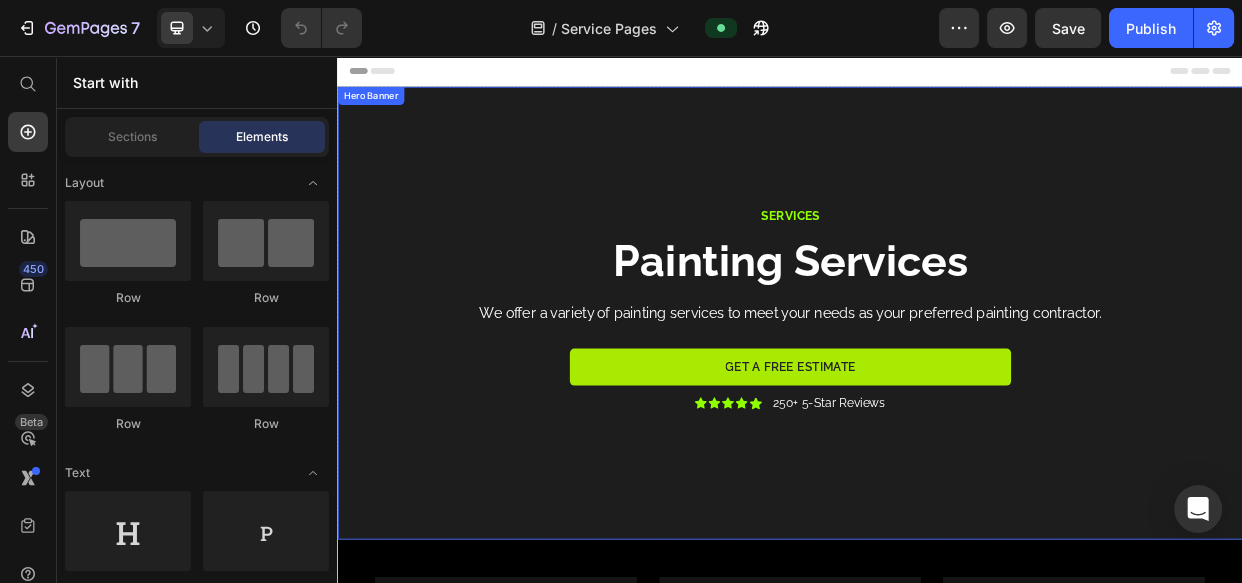 drag, startPoint x: 1049, startPoint y: 174, endPoint x: 683, endPoint y: 560, distance: 531.9323 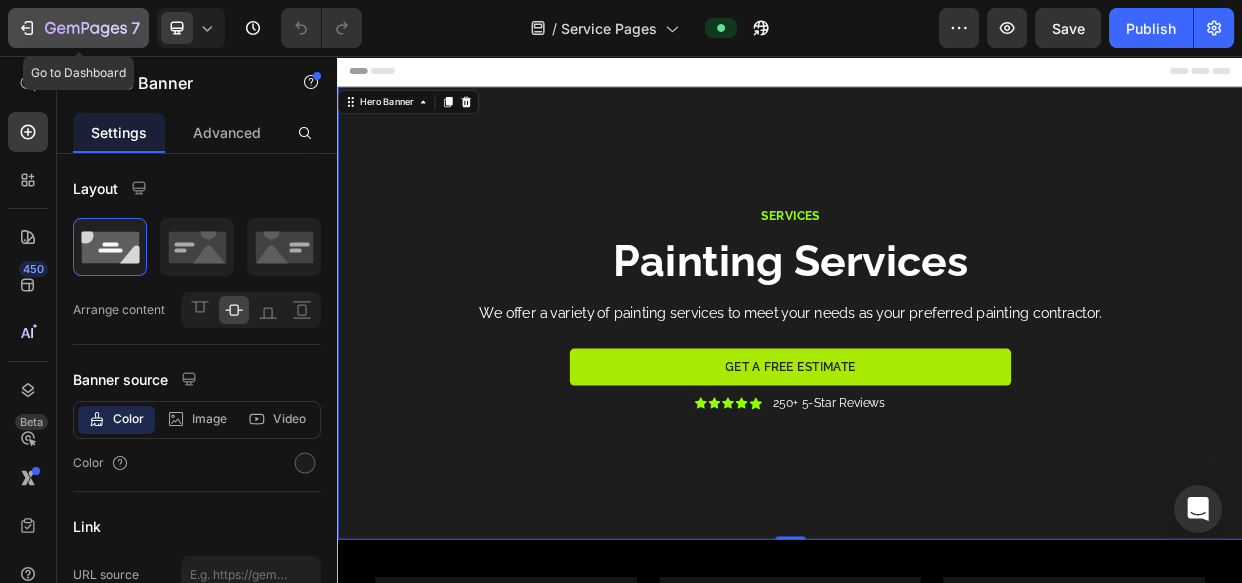 drag, startPoint x: 80, startPoint y: 30, endPoint x: 117, endPoint y: 33, distance: 37.12142 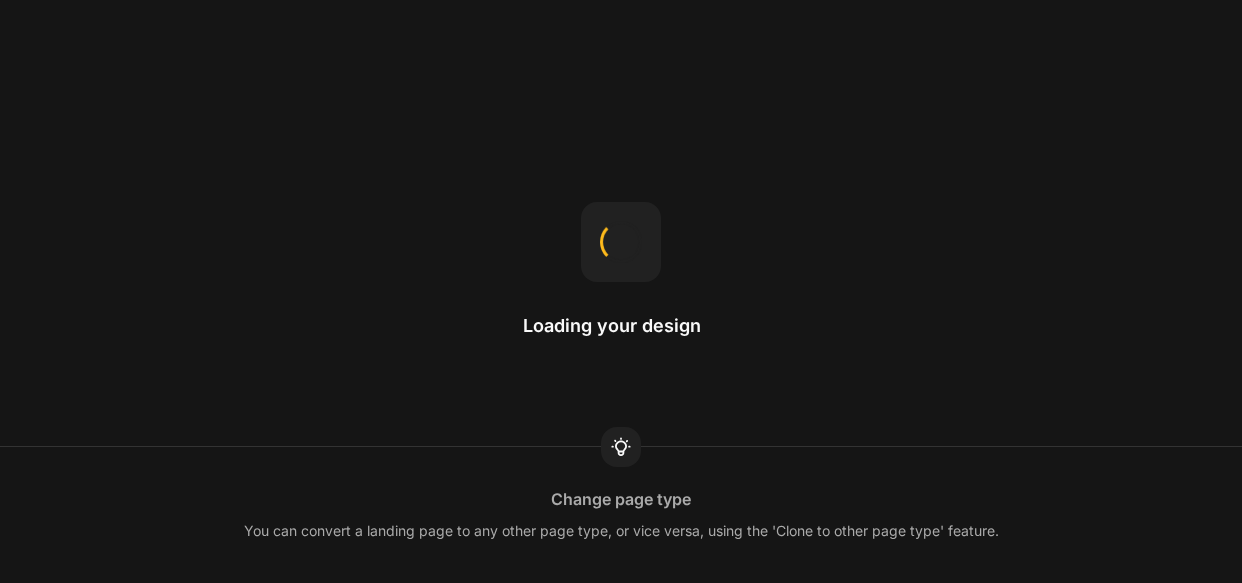 scroll, scrollTop: 0, scrollLeft: 0, axis: both 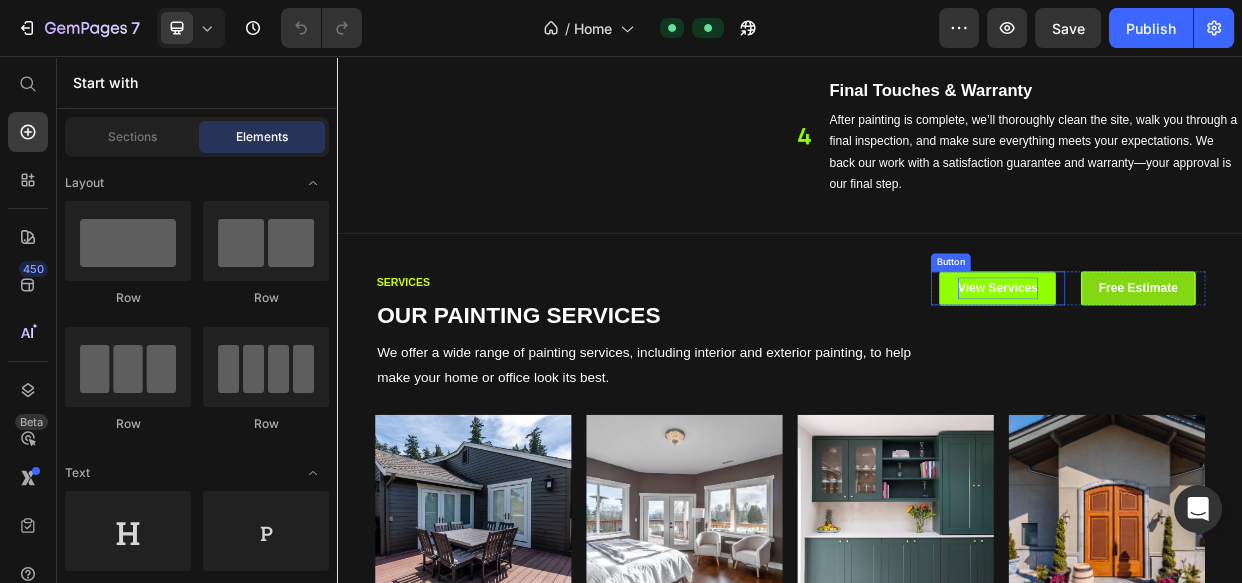 click on "View Services" at bounding box center [1212, 363] 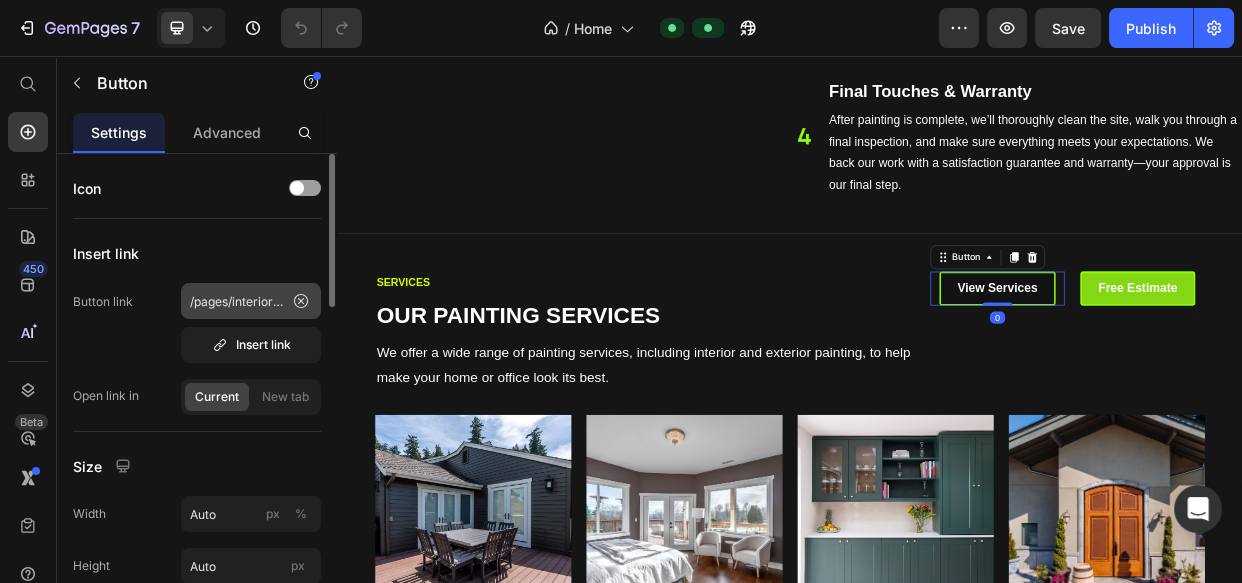 click 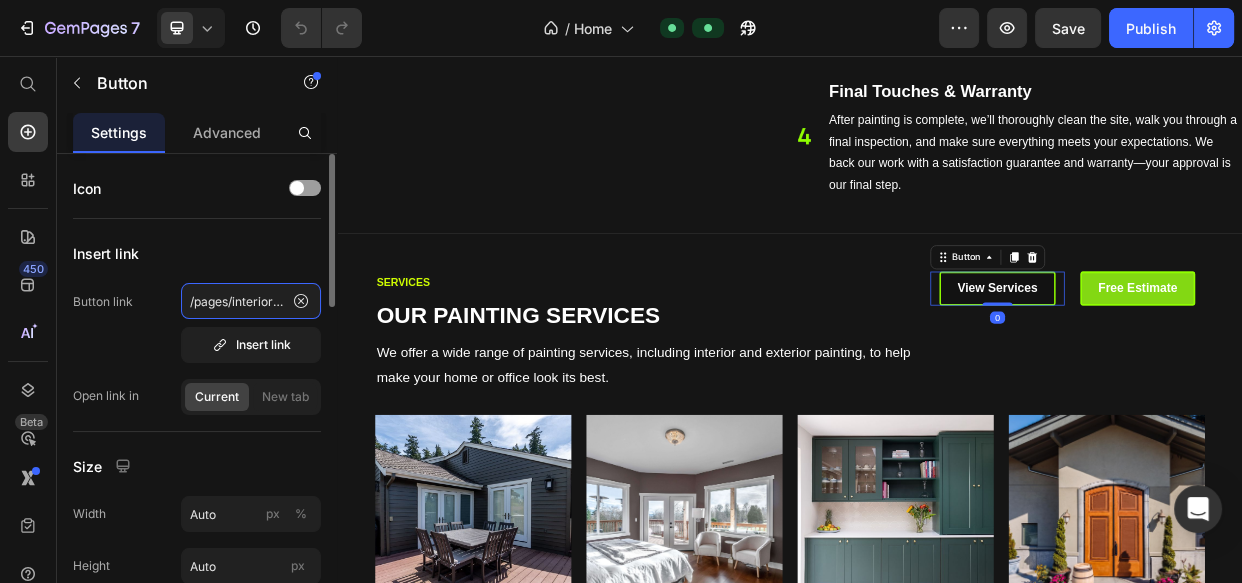 type 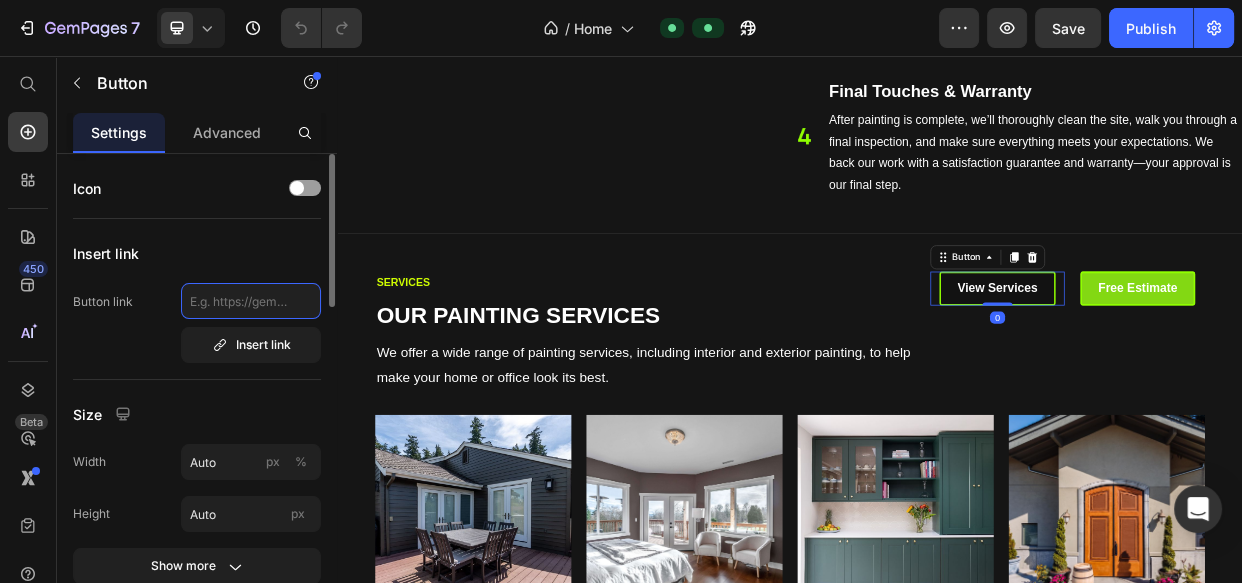 scroll, scrollTop: 0, scrollLeft: 0, axis: both 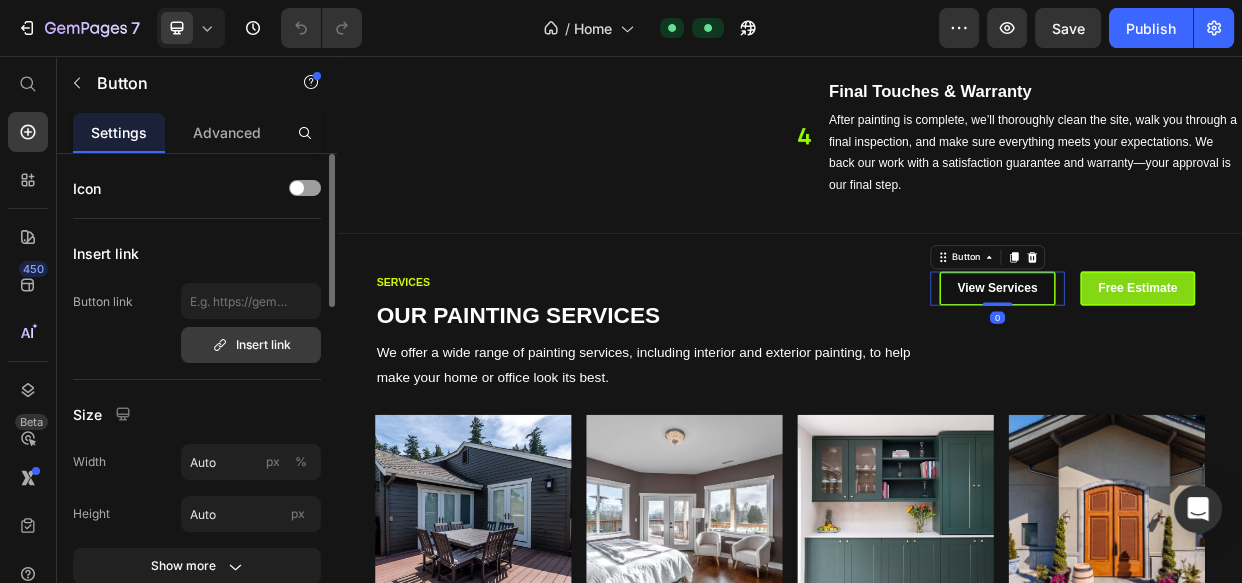 click on "Insert link" at bounding box center (251, 345) 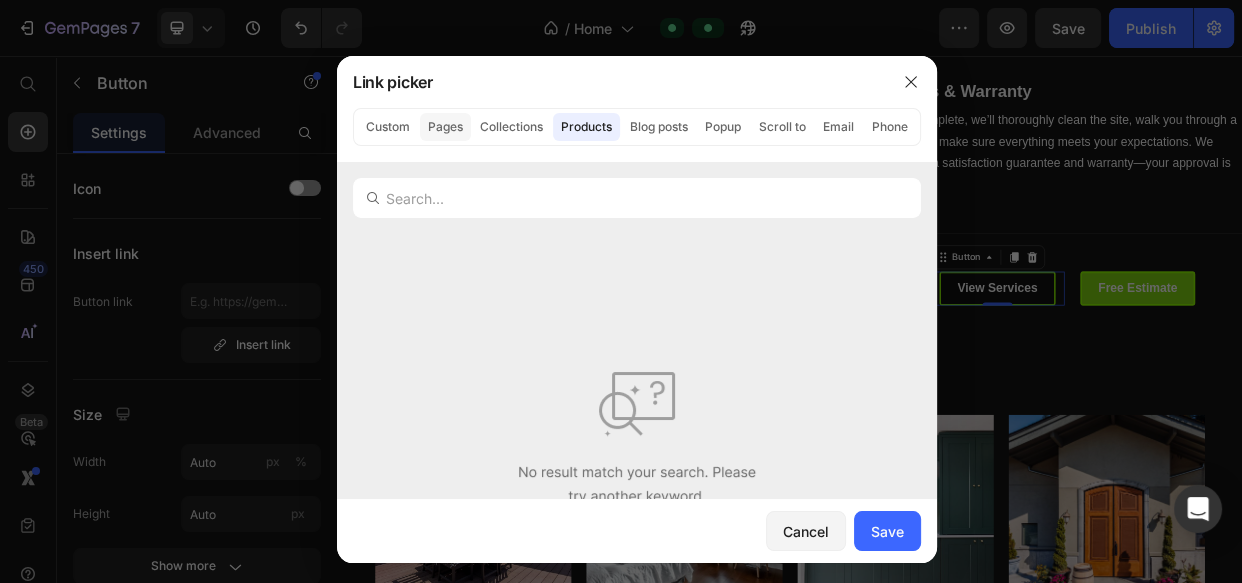 click on "Pages" 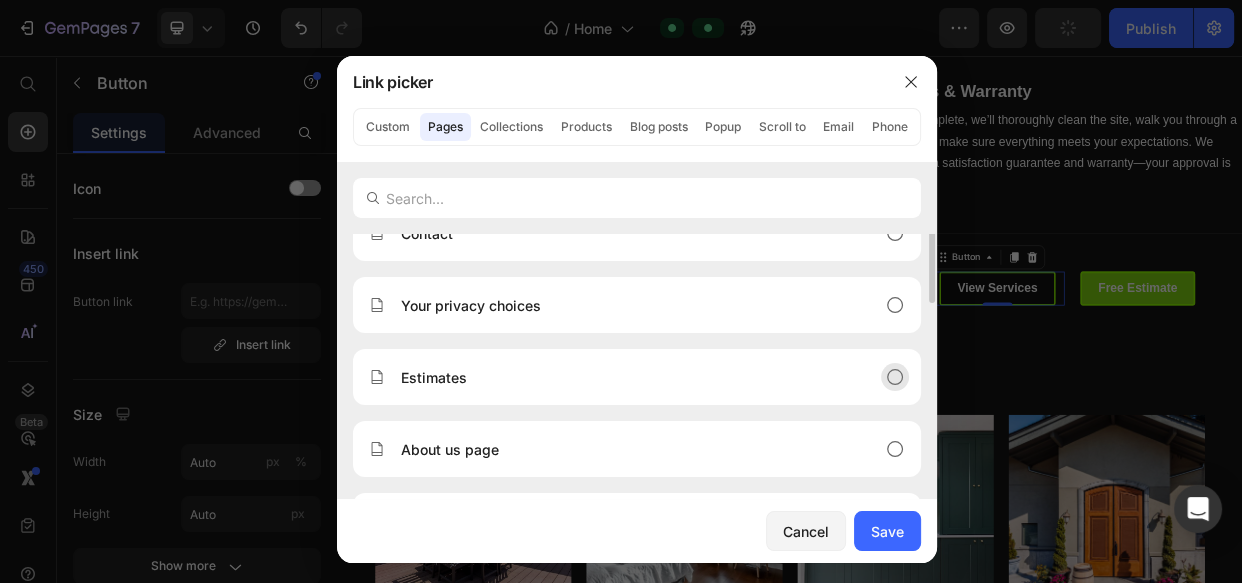 scroll, scrollTop: 0, scrollLeft: 0, axis: both 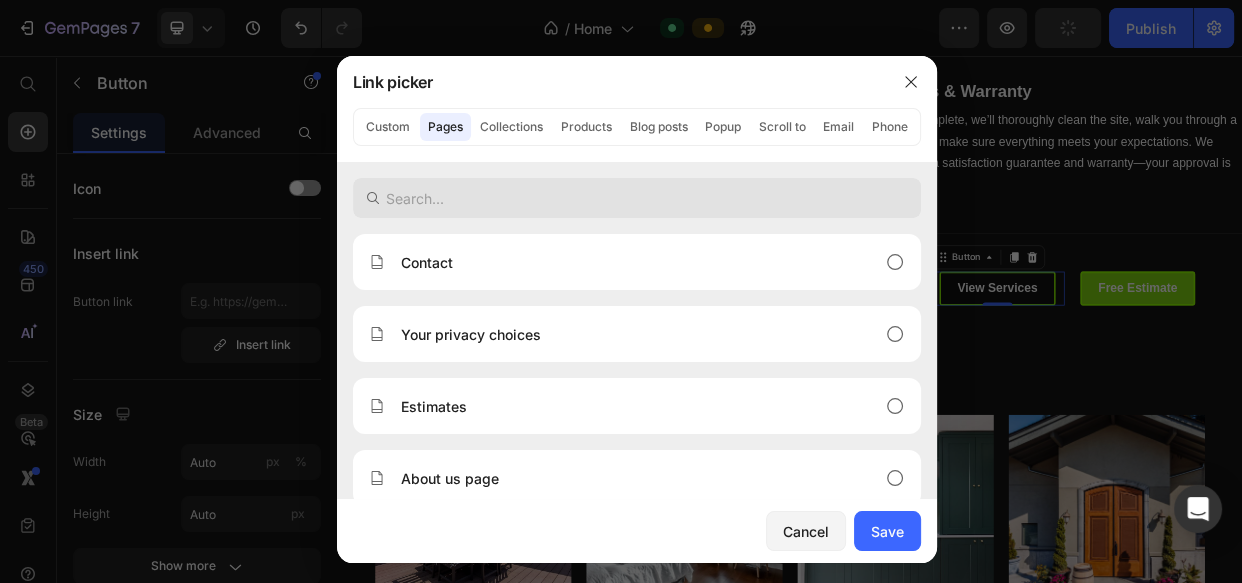 click at bounding box center (637, 198) 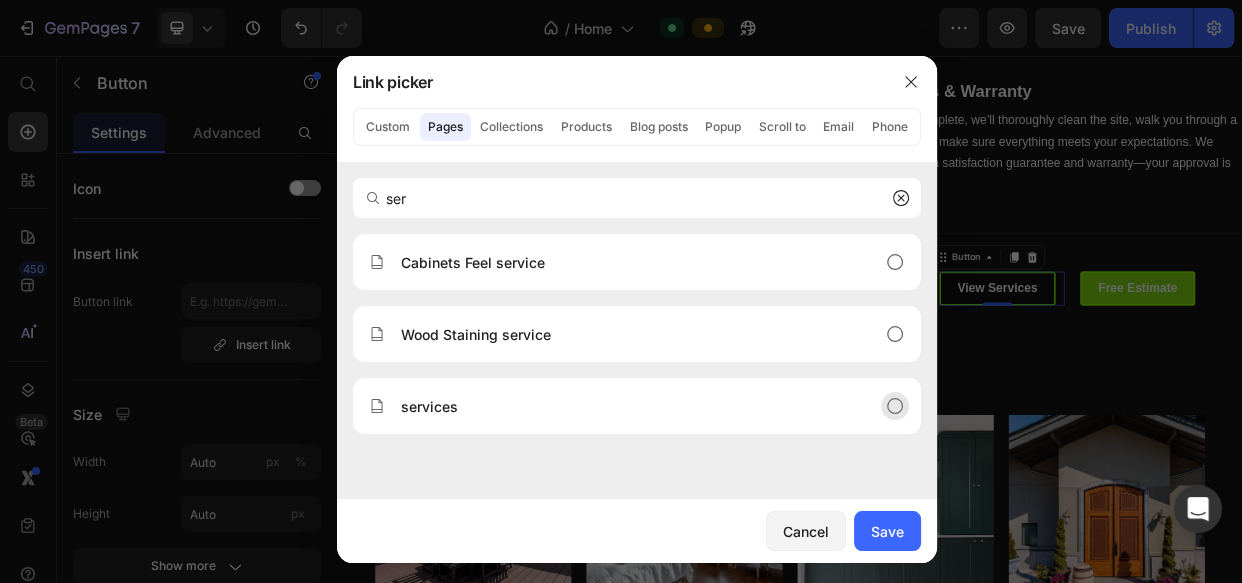 type on "ser" 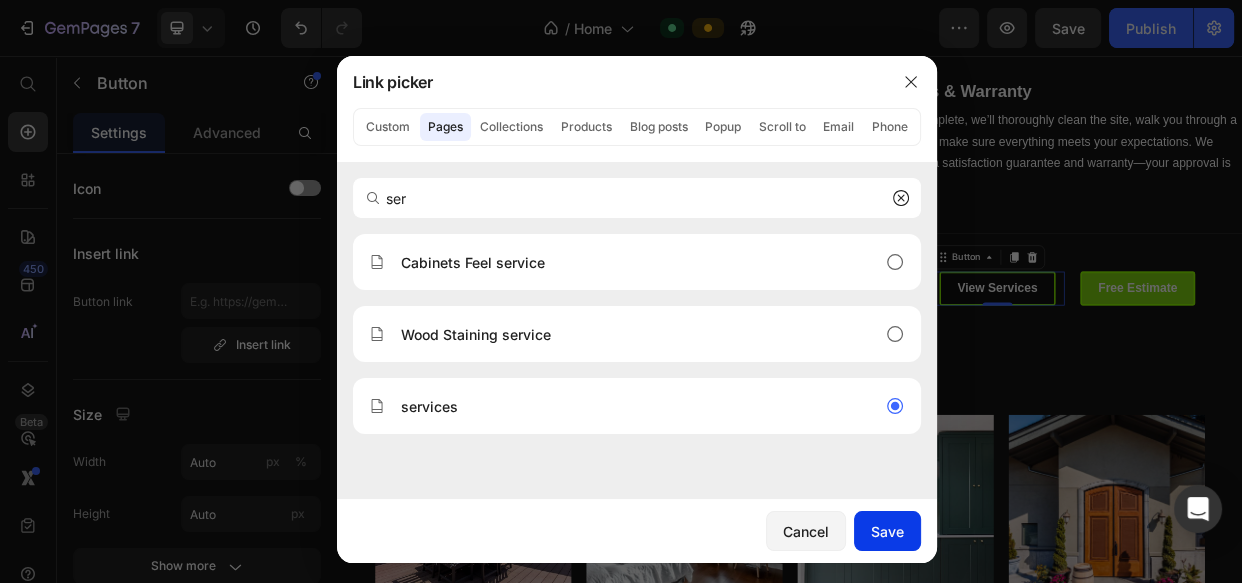 drag, startPoint x: 744, startPoint y: 626, endPoint x: 865, endPoint y: 530, distance: 154.4571 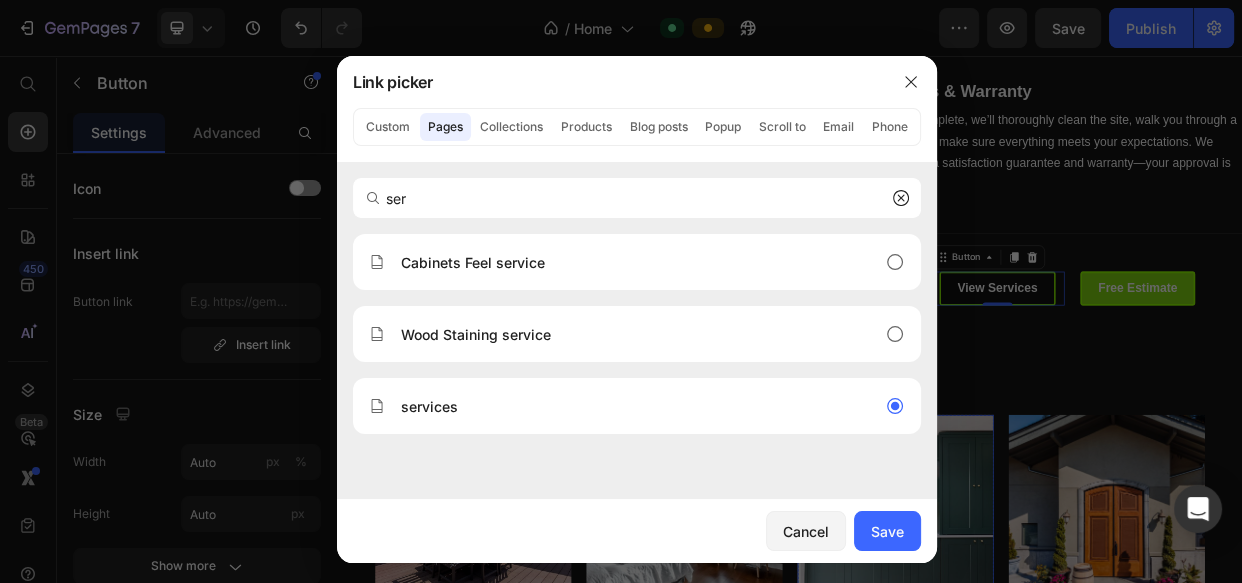 type on "/pages/services" 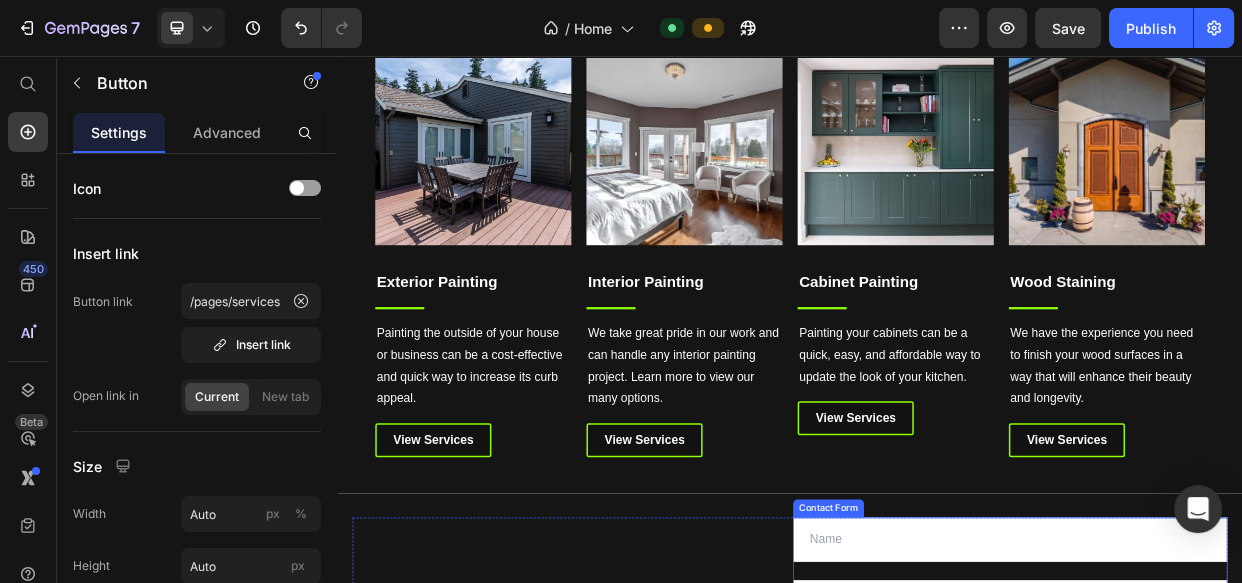 scroll, scrollTop: 2181, scrollLeft: 0, axis: vertical 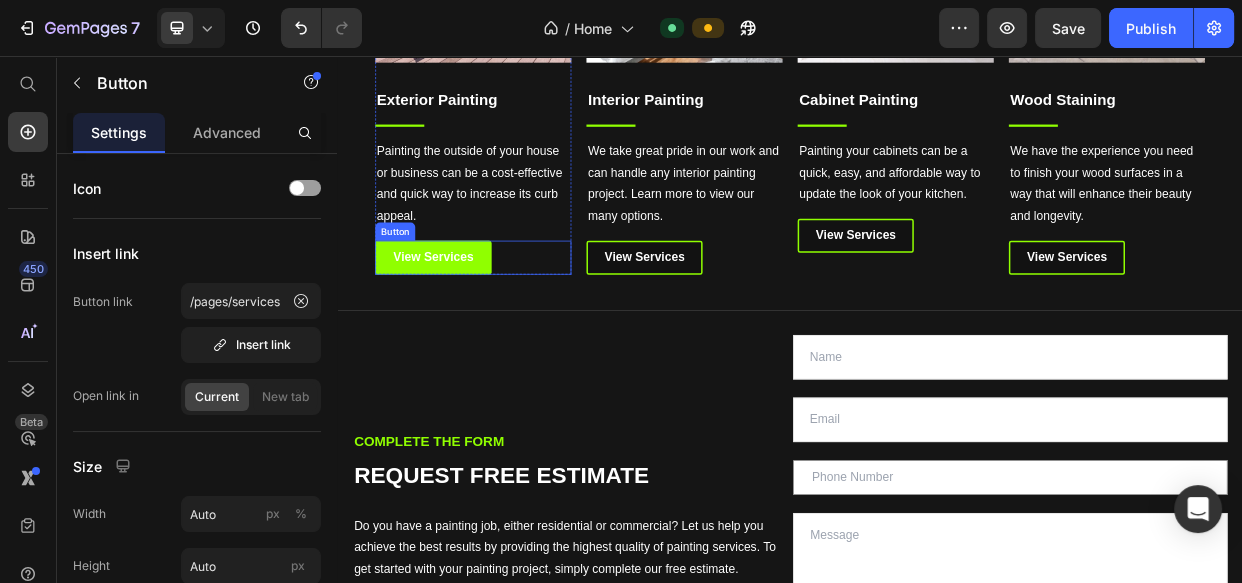 drag, startPoint x: 486, startPoint y: 363, endPoint x: 411, endPoint y: 354, distance: 75.53807 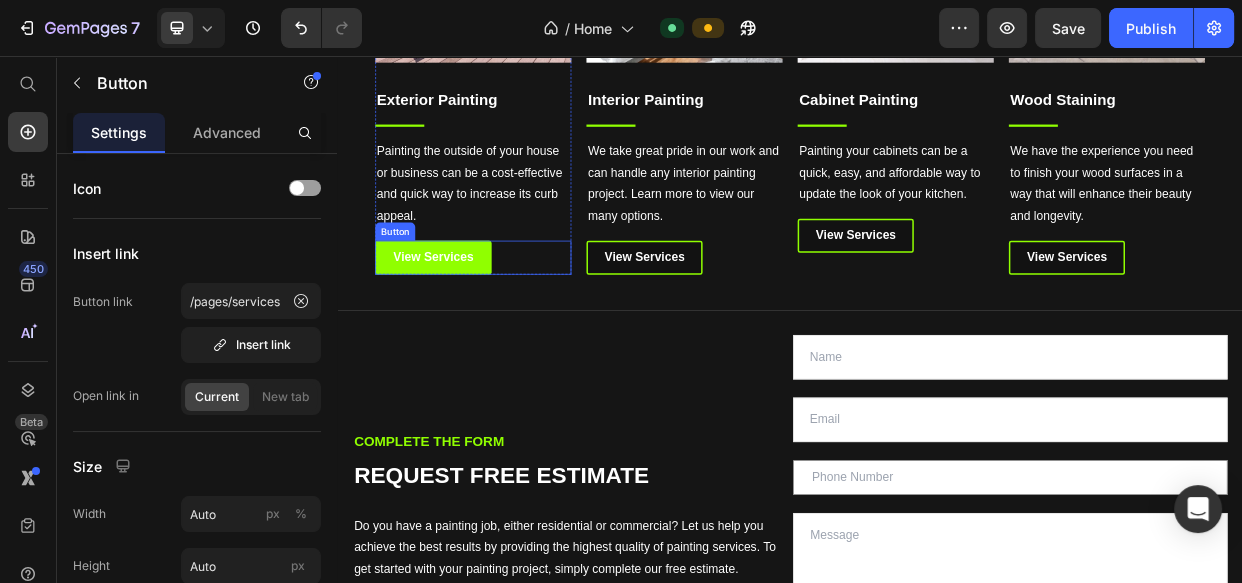 click on "View Services" at bounding box center [464, 323] 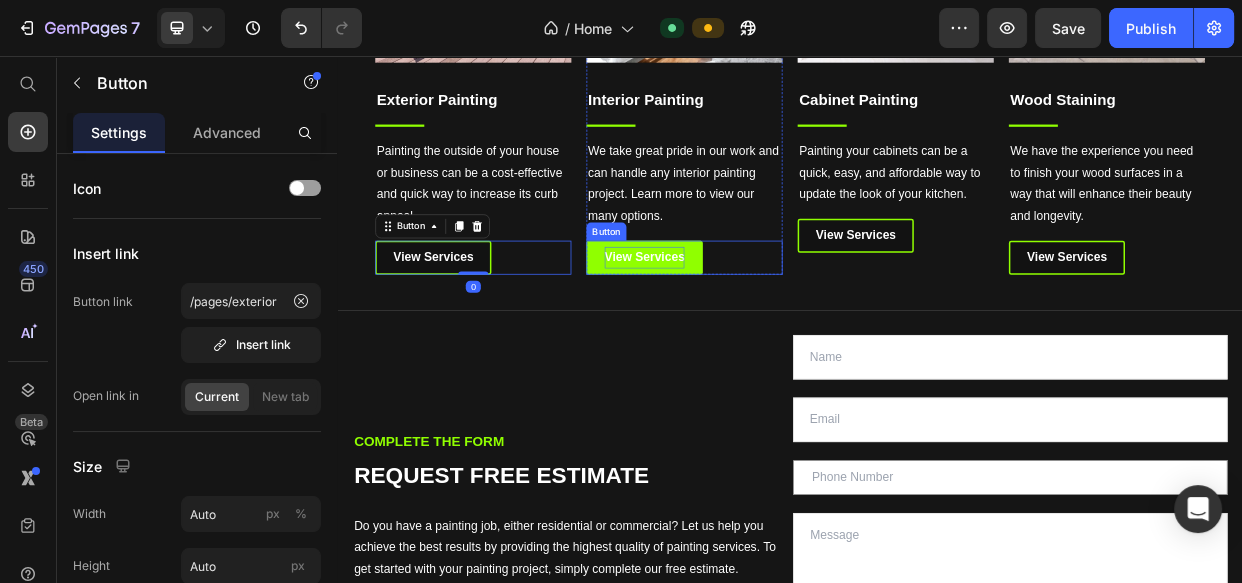 click on "View Services" at bounding box center (744, 323) 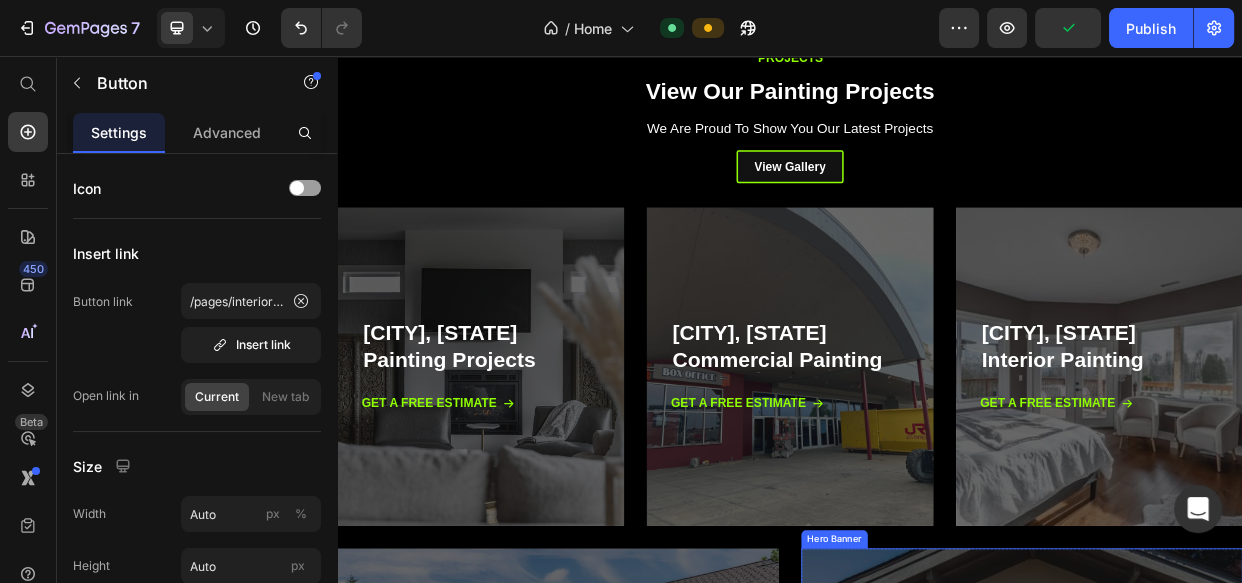 scroll, scrollTop: 3879, scrollLeft: 0, axis: vertical 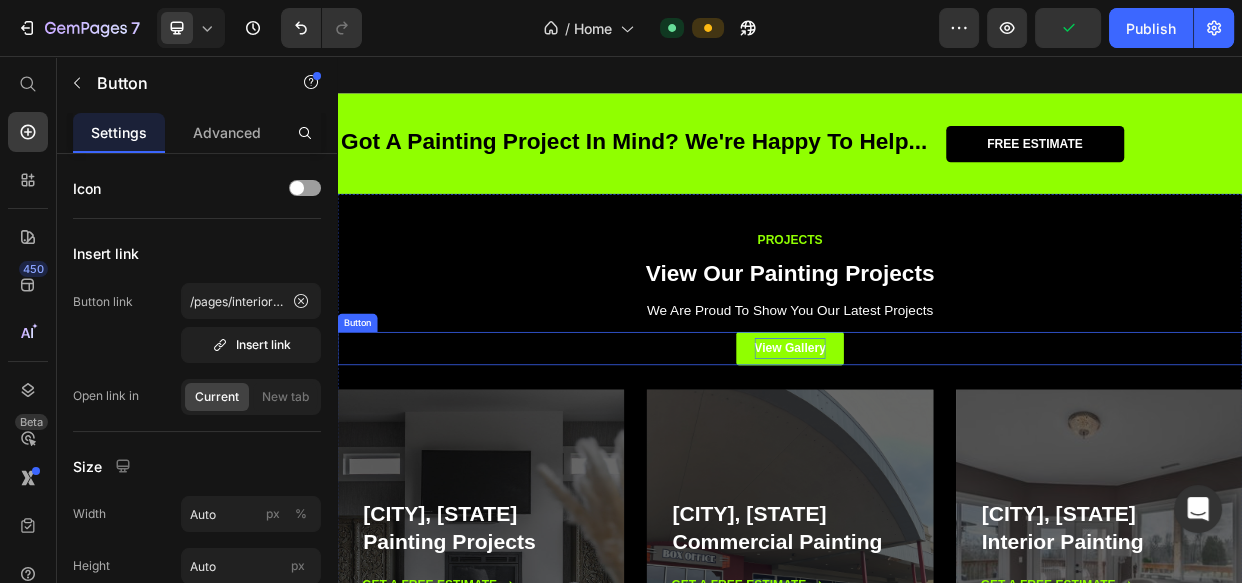 click on "View Gallery" at bounding box center [937, 443] 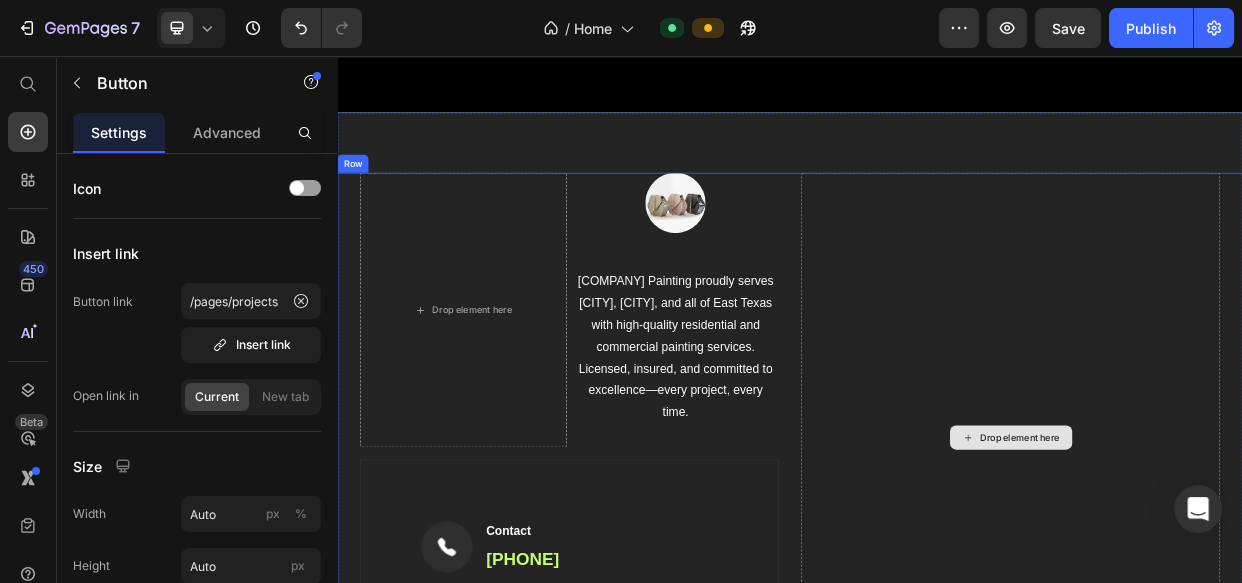 scroll, scrollTop: 6545, scrollLeft: 0, axis: vertical 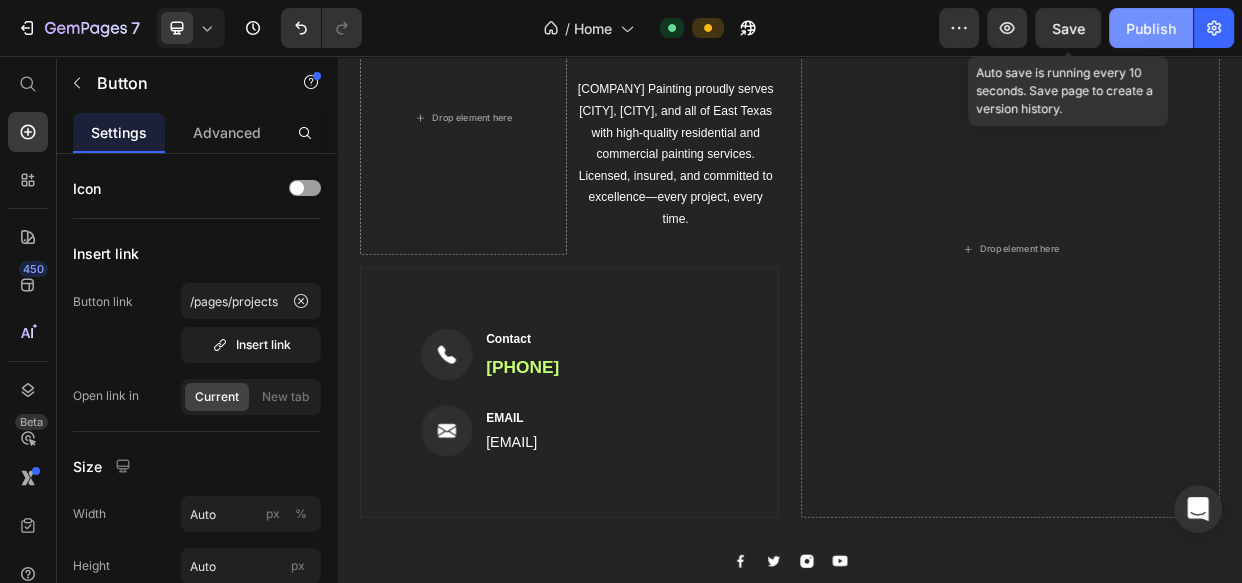 drag, startPoint x: 1066, startPoint y: 31, endPoint x: 1137, endPoint y: 18, distance: 72.18033 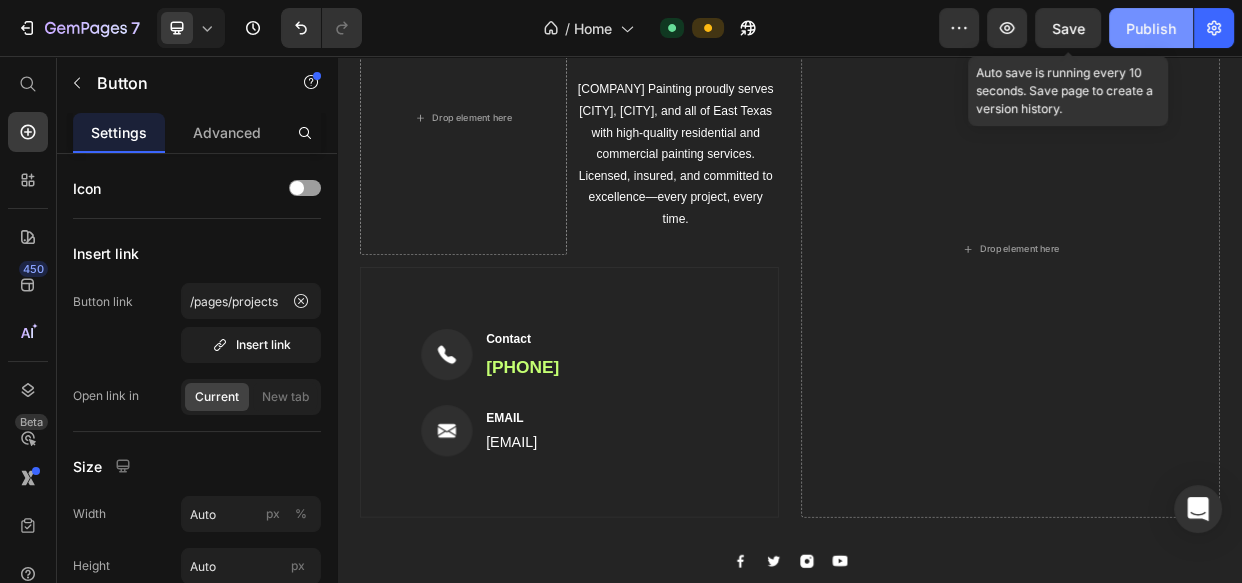 click on "Save" at bounding box center [1068, 28] 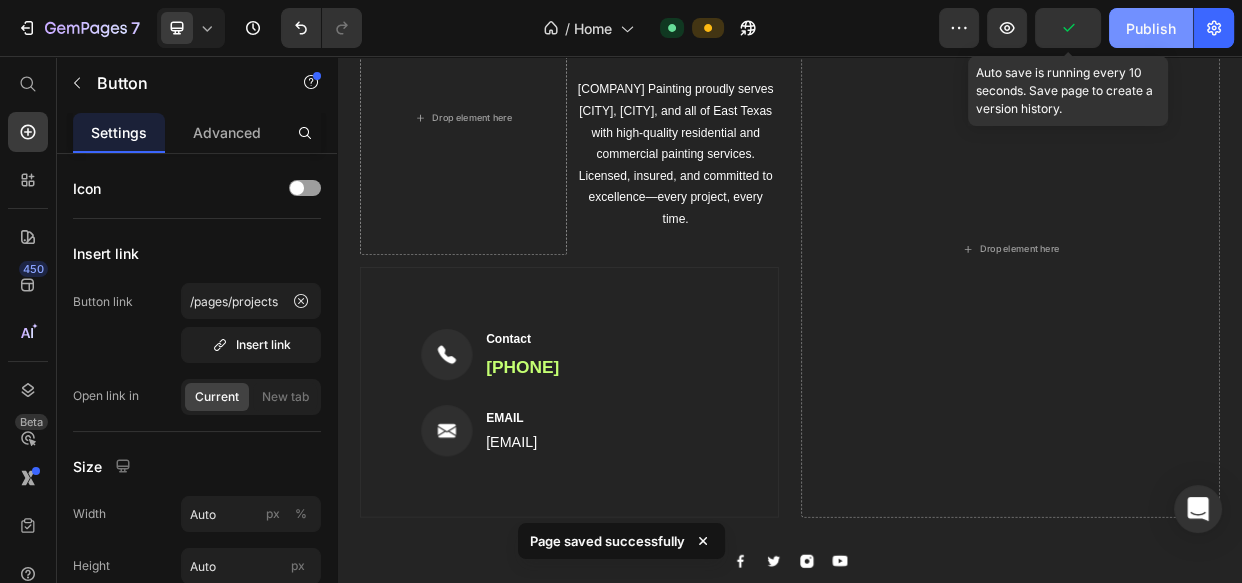 drag, startPoint x: 1137, startPoint y: 18, endPoint x: 1061, endPoint y: 63, distance: 88.32327 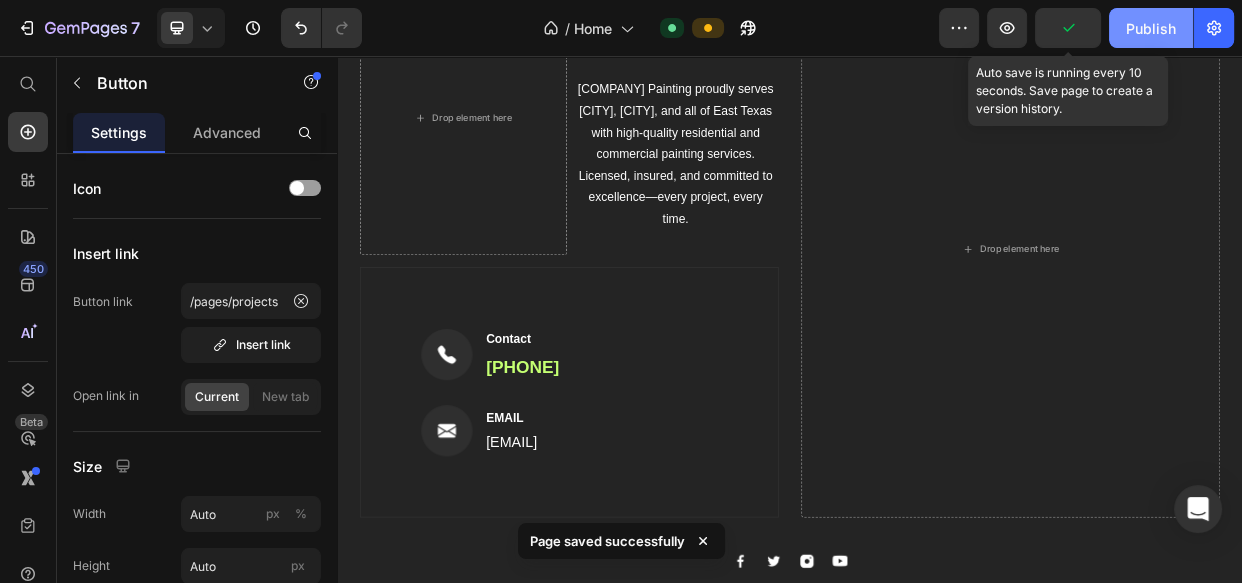 click on "Publish" at bounding box center [1151, 28] 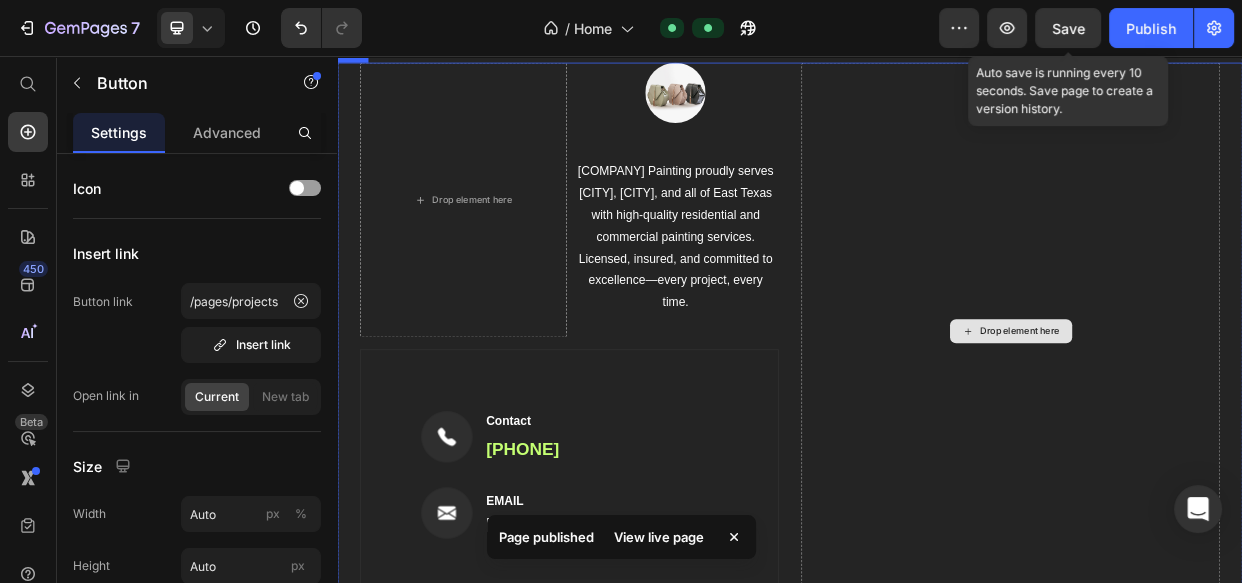 scroll, scrollTop: 6546, scrollLeft: 0, axis: vertical 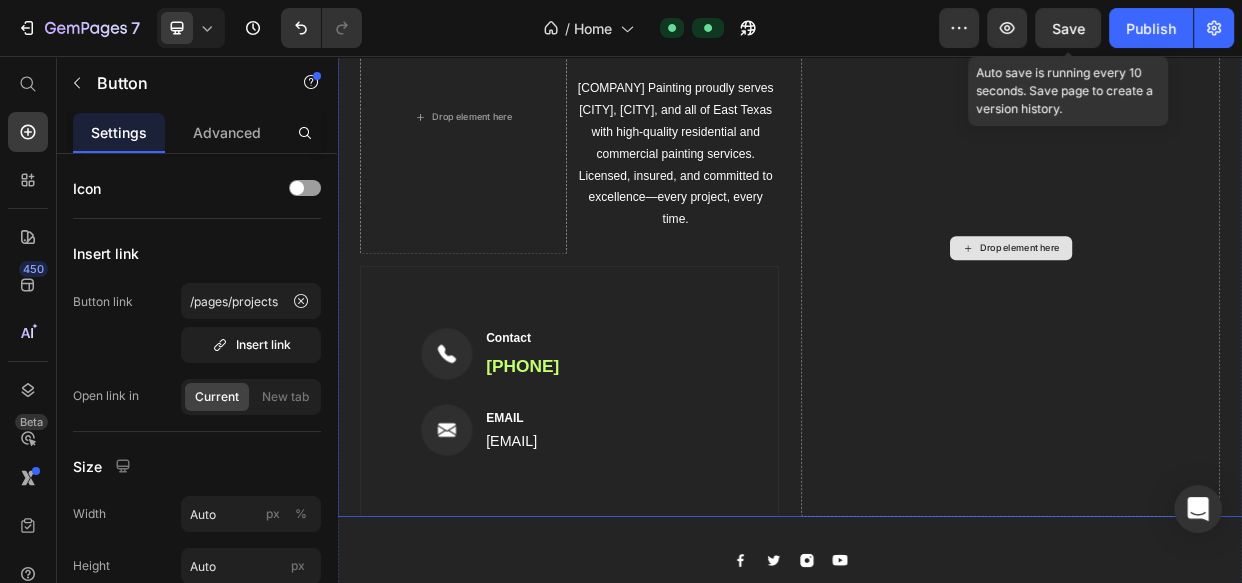 click on "Drop element here" at bounding box center [1229, 311] 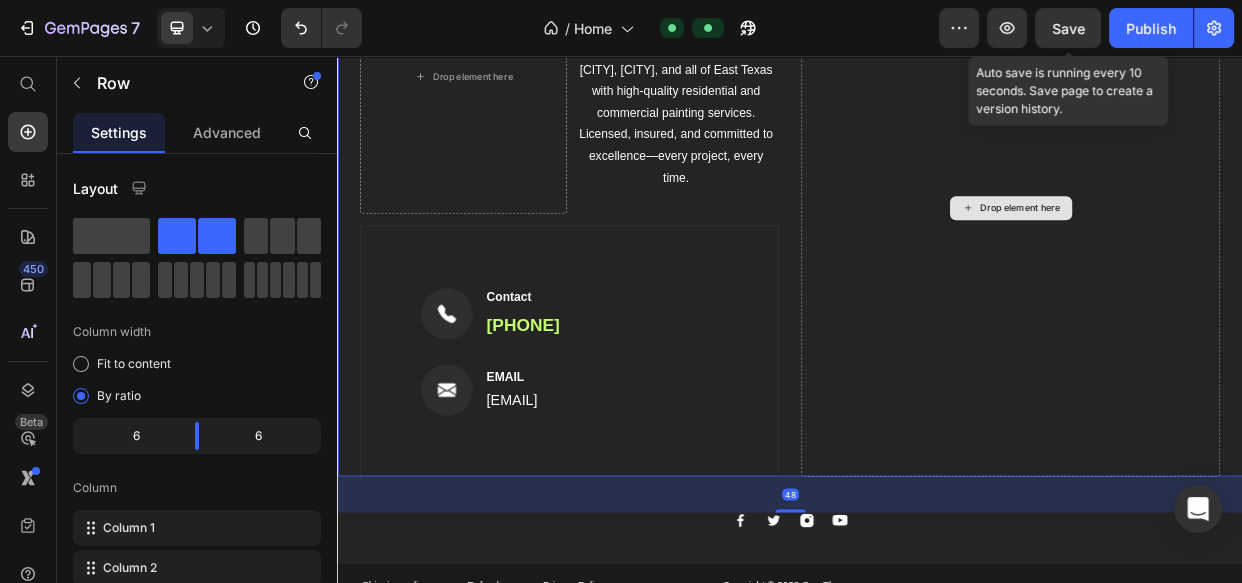 scroll, scrollTop: 6061, scrollLeft: 0, axis: vertical 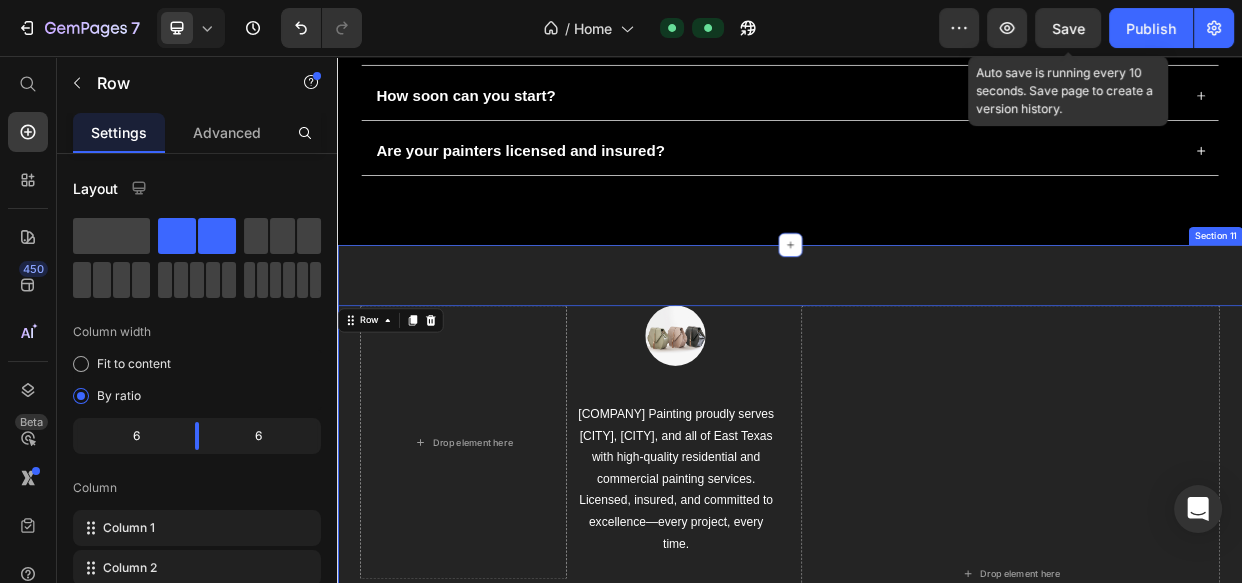click on "Drop element here Image BlakStag Painting proudly serves Palestine, Tyler, and all of East Texas with high-quality residential and commercial painting services. Licensed, insured, and committed to excellence—every project, every time. Text block Row Image Contact Text block (903) 948-4572 Text block Row Image EMAIL Text block blakstagpainting@gmail.com Text block Row Row
Drop element here Row   48 Image Image Image Image Row Row Shipping policy Text block Refunds Text block Privacy Policy Text block Row Copyright © 2022 GemThemes Text block Image Row Section 11" at bounding box center (937, 788) 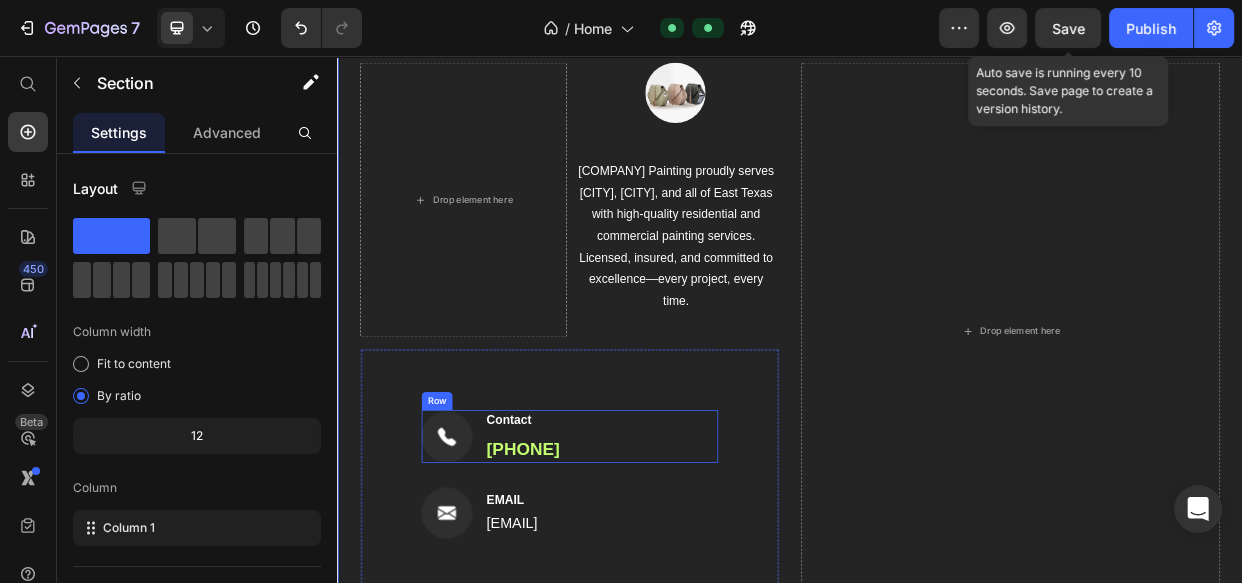 scroll, scrollTop: 6546, scrollLeft: 0, axis: vertical 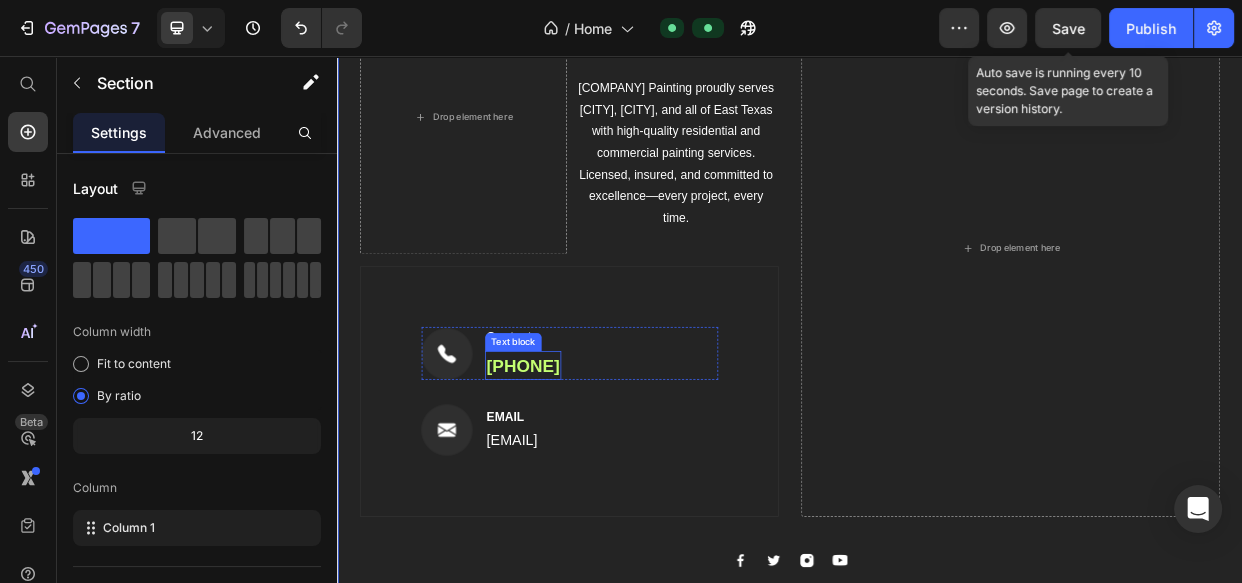 click on "(903) 948-4572" at bounding box center [582, 467] 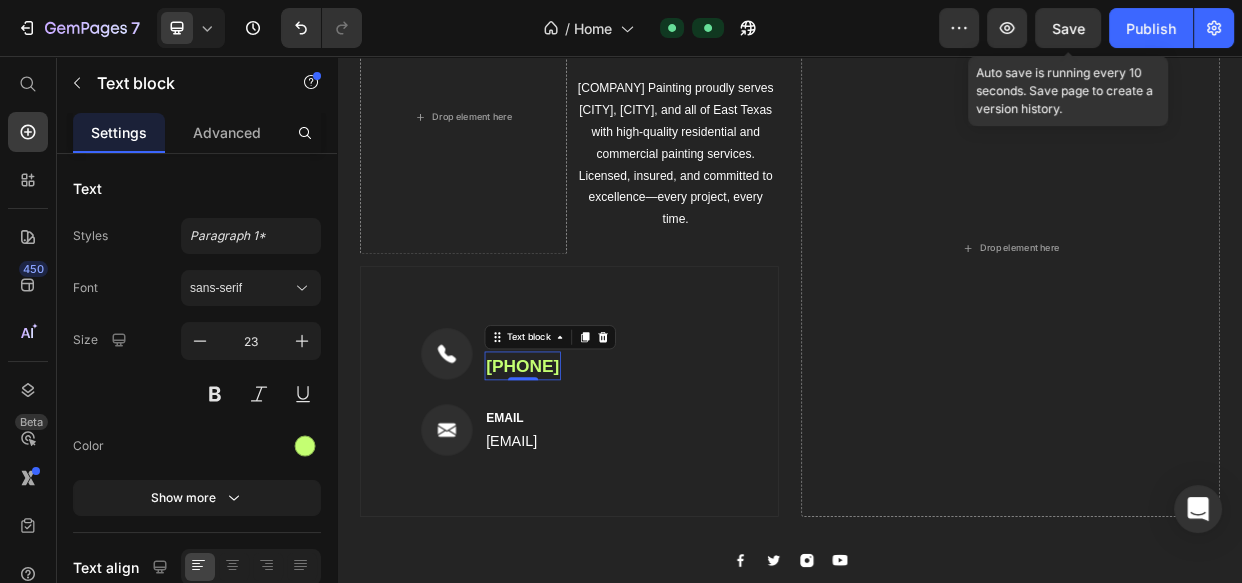 click on "(903) 948-4572" at bounding box center (582, 467) 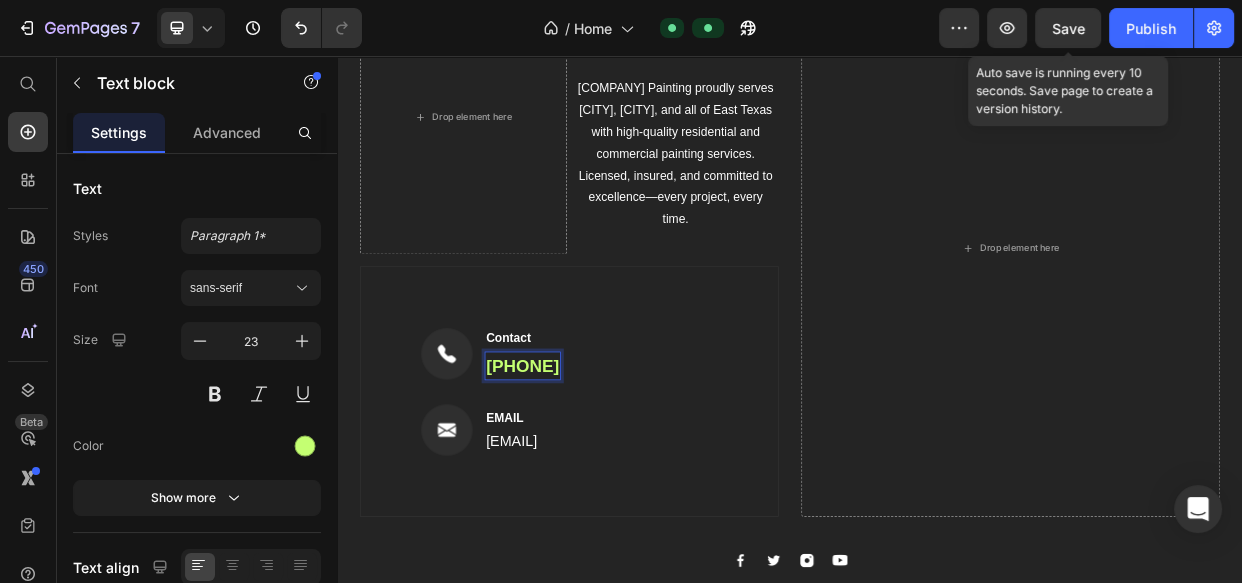 click on "(903) 948-4572" at bounding box center (582, 467) 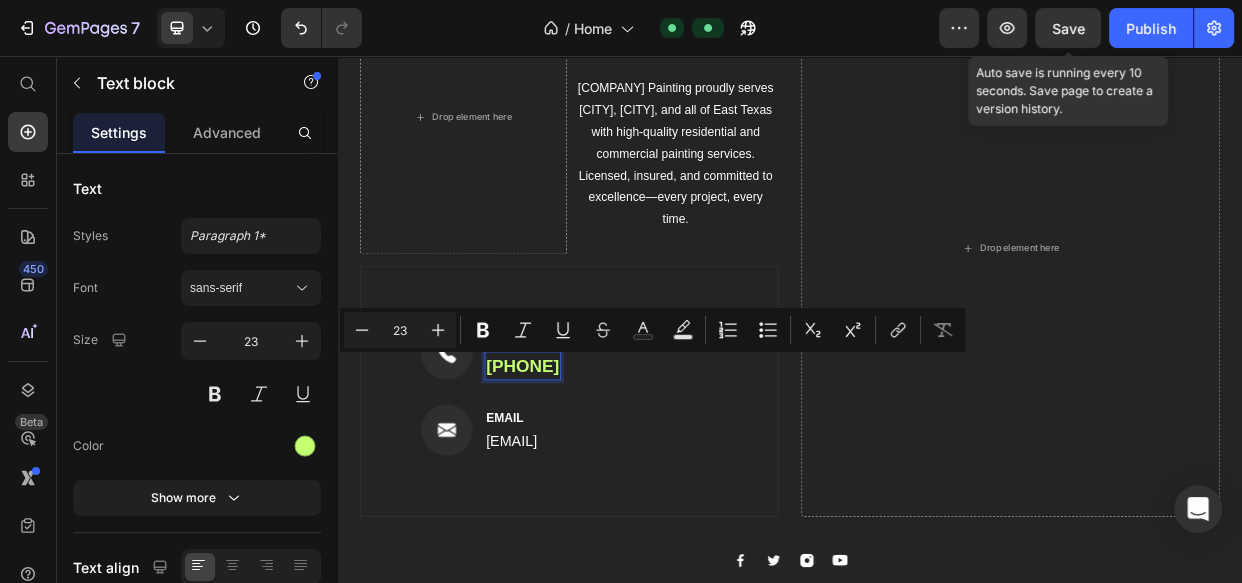 copy on "(903) 948-4572" 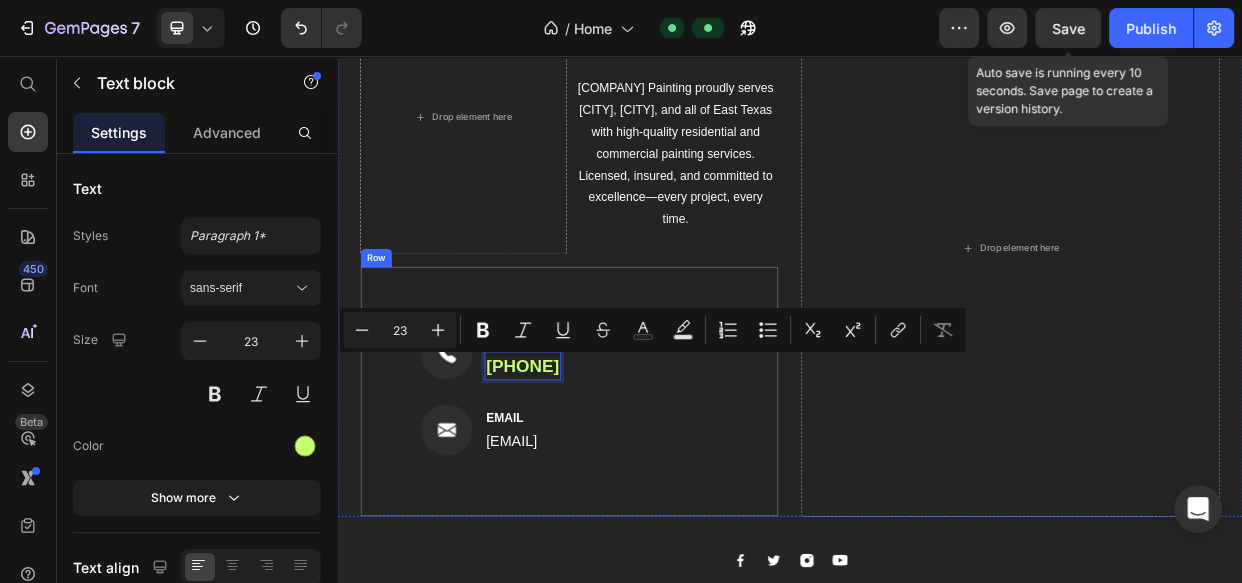 click on "Image Contact Text block (903) 948-4572 Text block   0 Row Image EMAIL Text block blakstagpainting@gmail.com Text block Row Row" at bounding box center (644, 501) 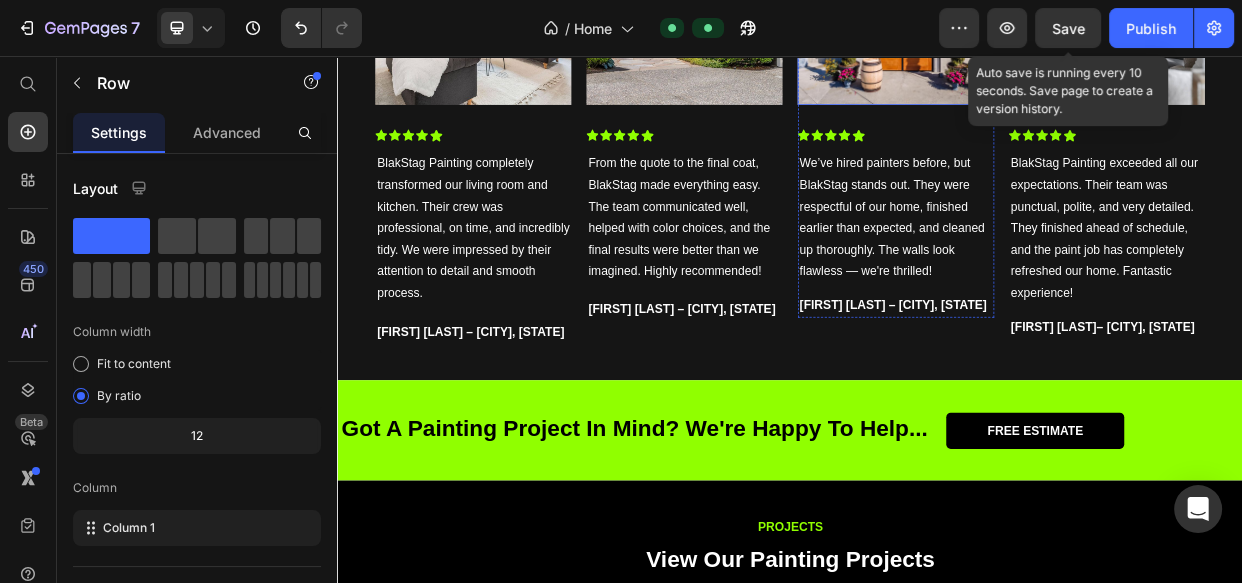 scroll, scrollTop: 3153, scrollLeft: 0, axis: vertical 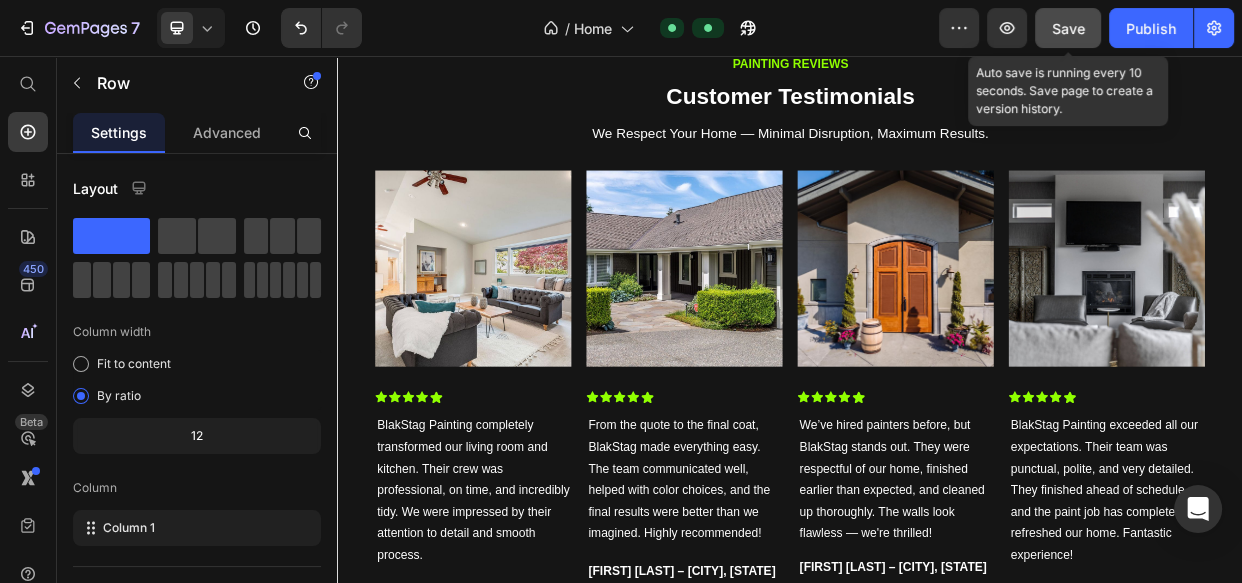 click on "Save" at bounding box center [1068, 28] 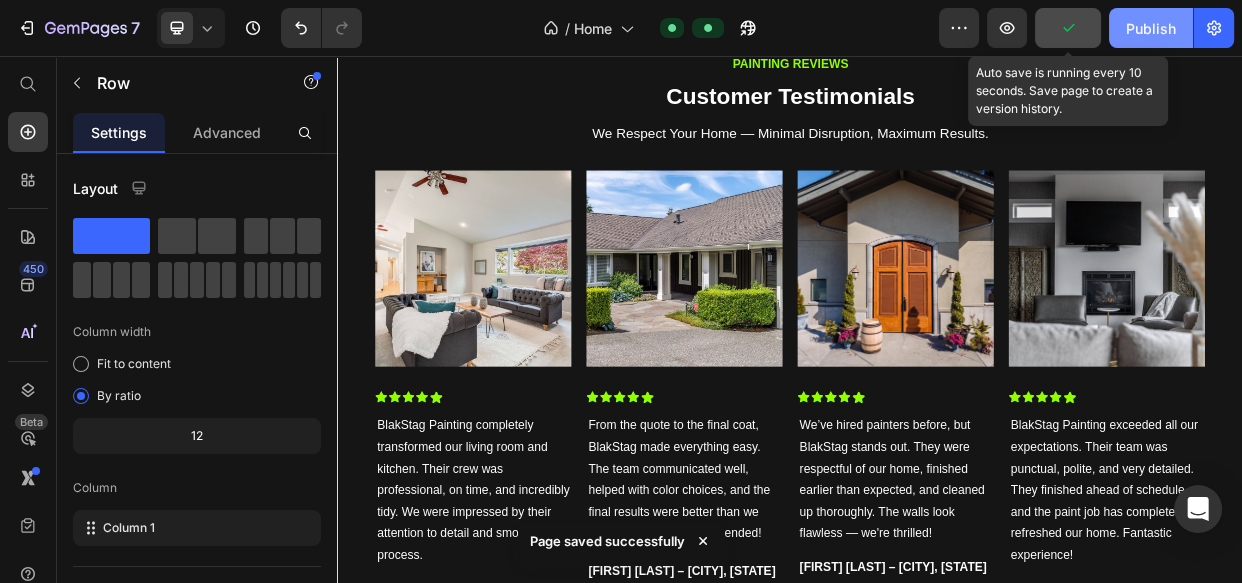 click on "Publish" at bounding box center (1151, 28) 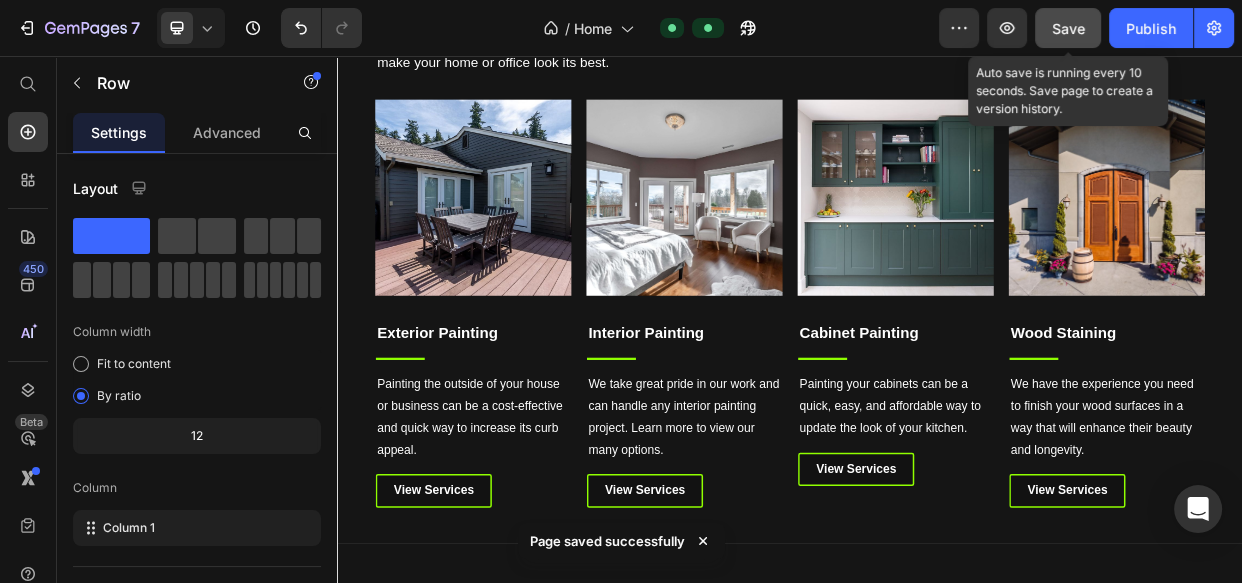 scroll, scrollTop: 1213, scrollLeft: 0, axis: vertical 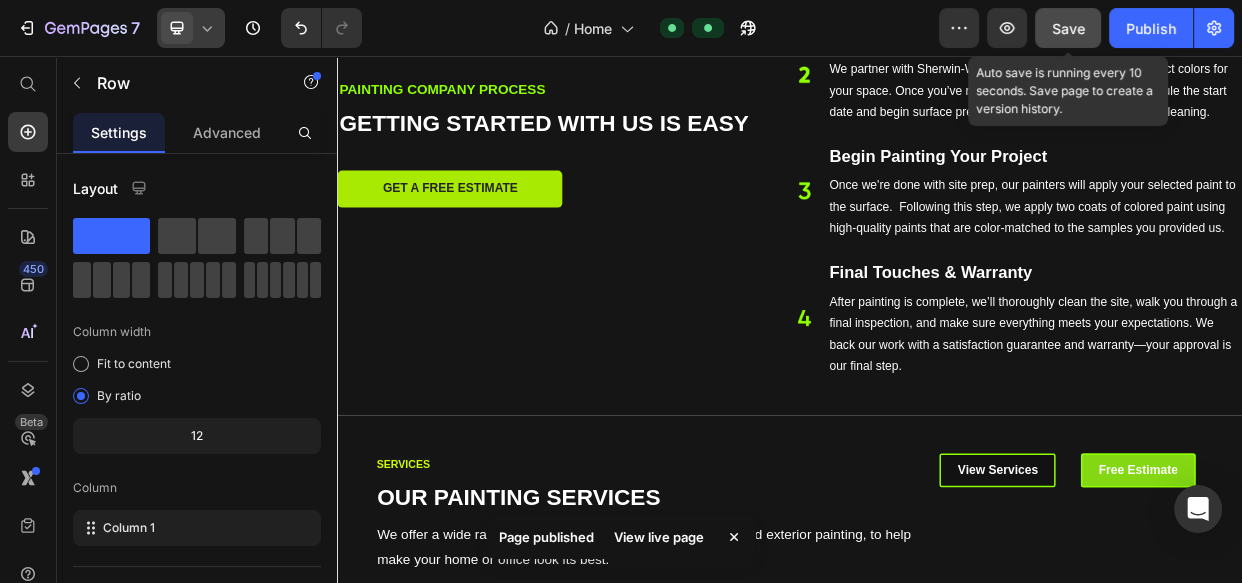 click 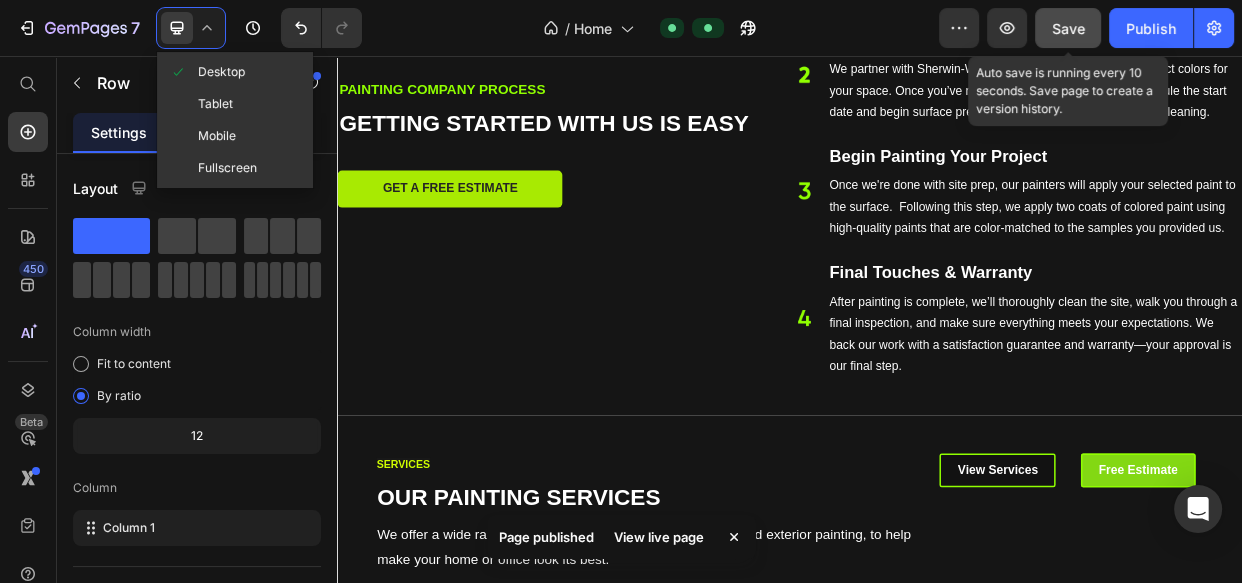 drag, startPoint x: 224, startPoint y: 143, endPoint x: 291, endPoint y: 151, distance: 67.47592 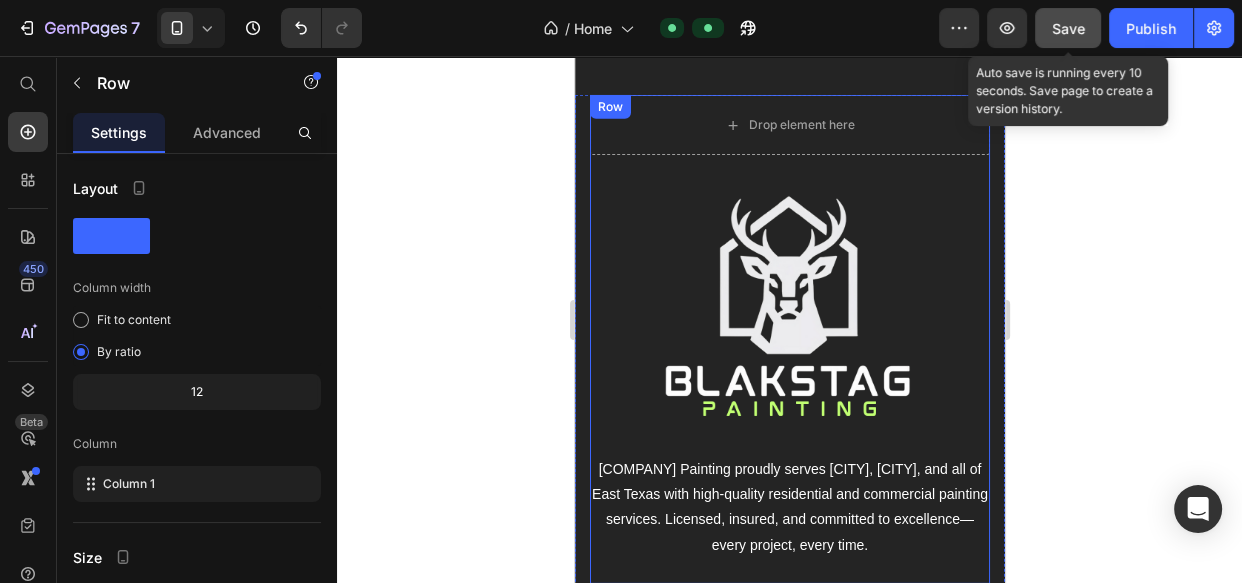 scroll, scrollTop: 12172, scrollLeft: 0, axis: vertical 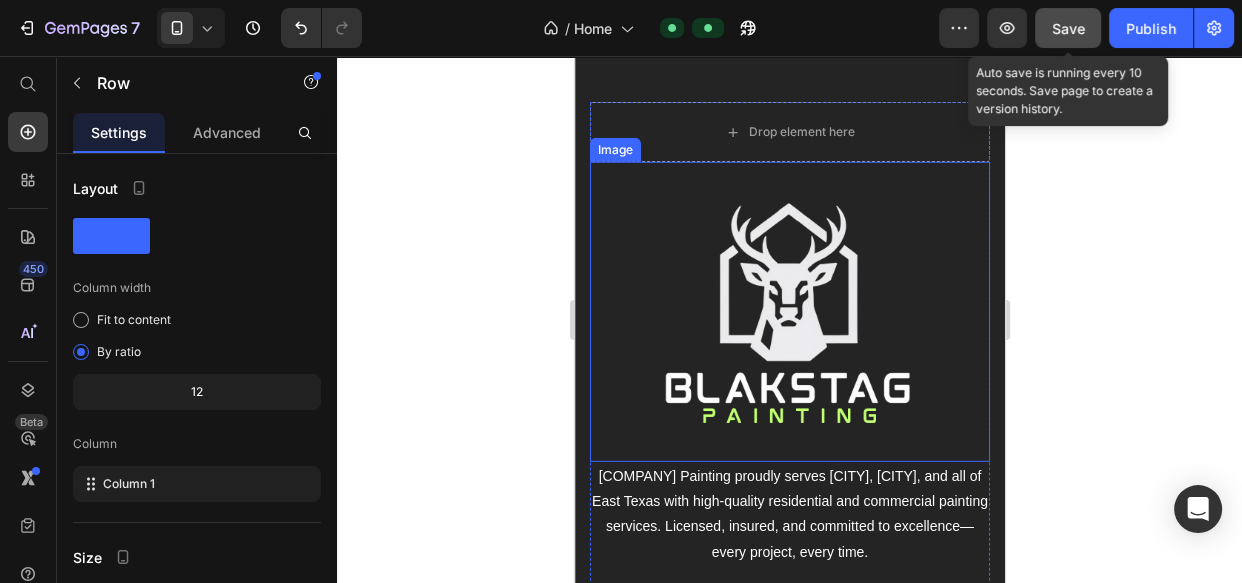 click at bounding box center (789, 312) 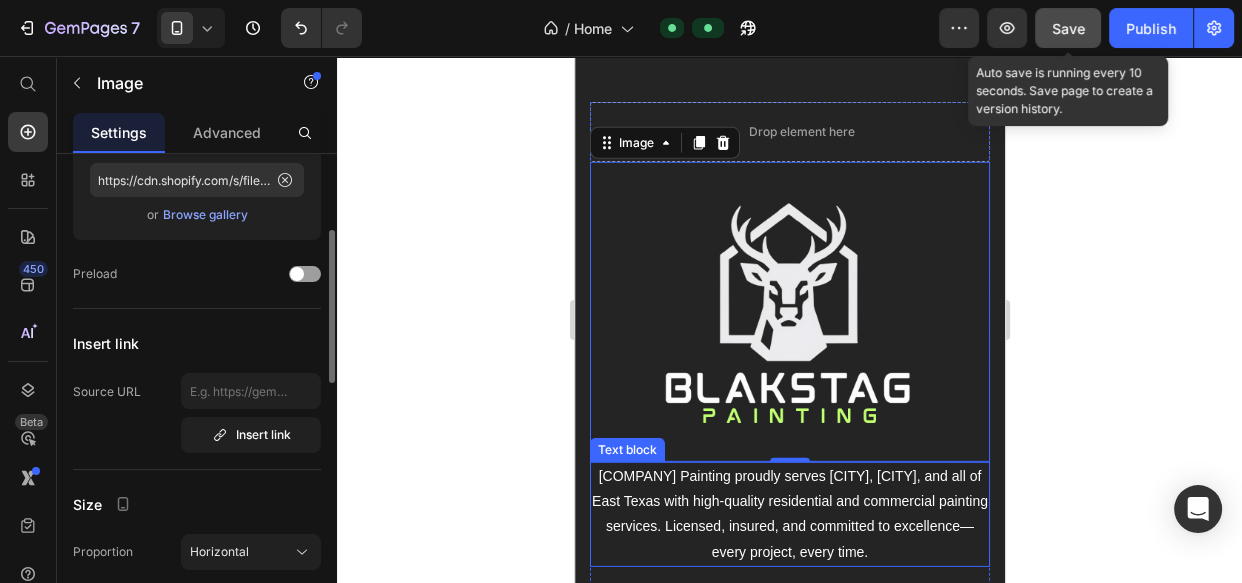 scroll, scrollTop: 485, scrollLeft: 0, axis: vertical 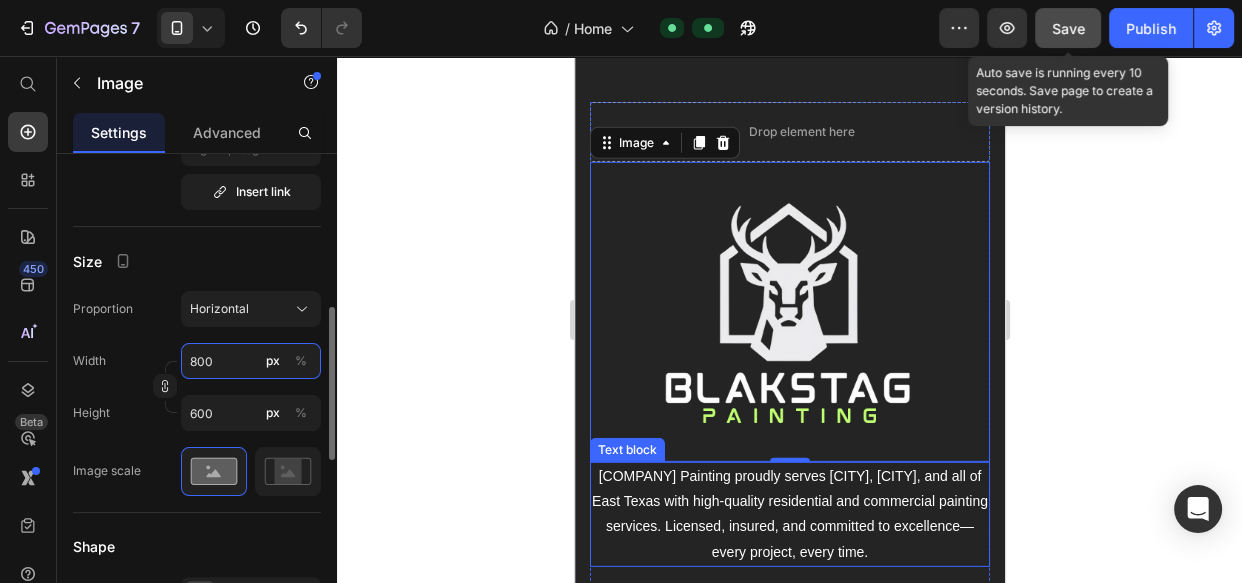 click on "800" at bounding box center (251, 361) 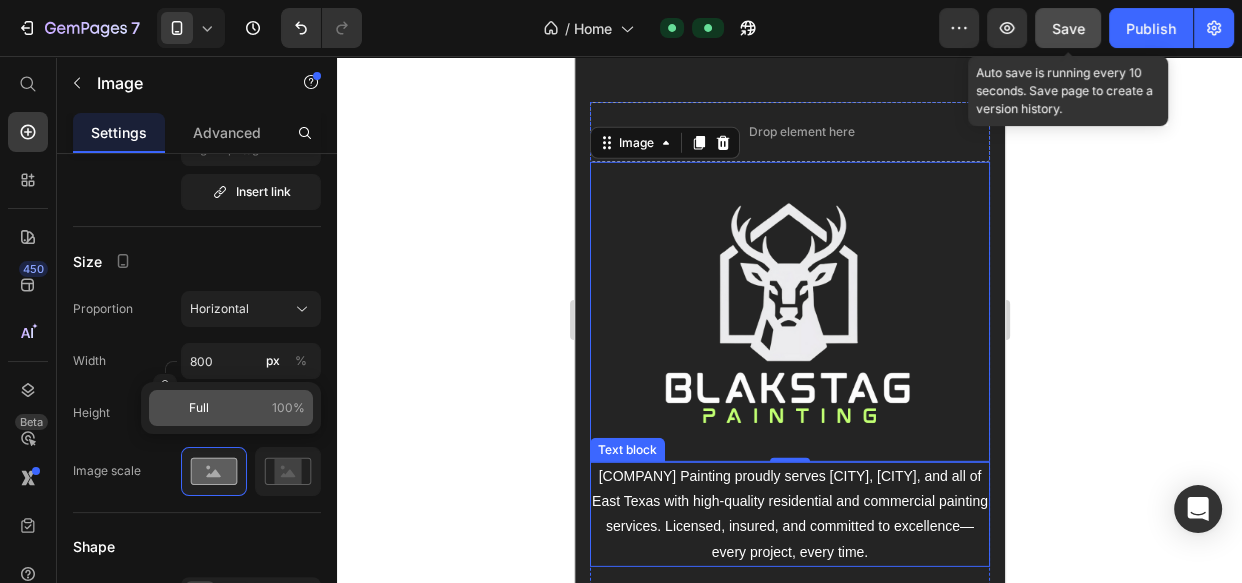 click on "Full 100%" 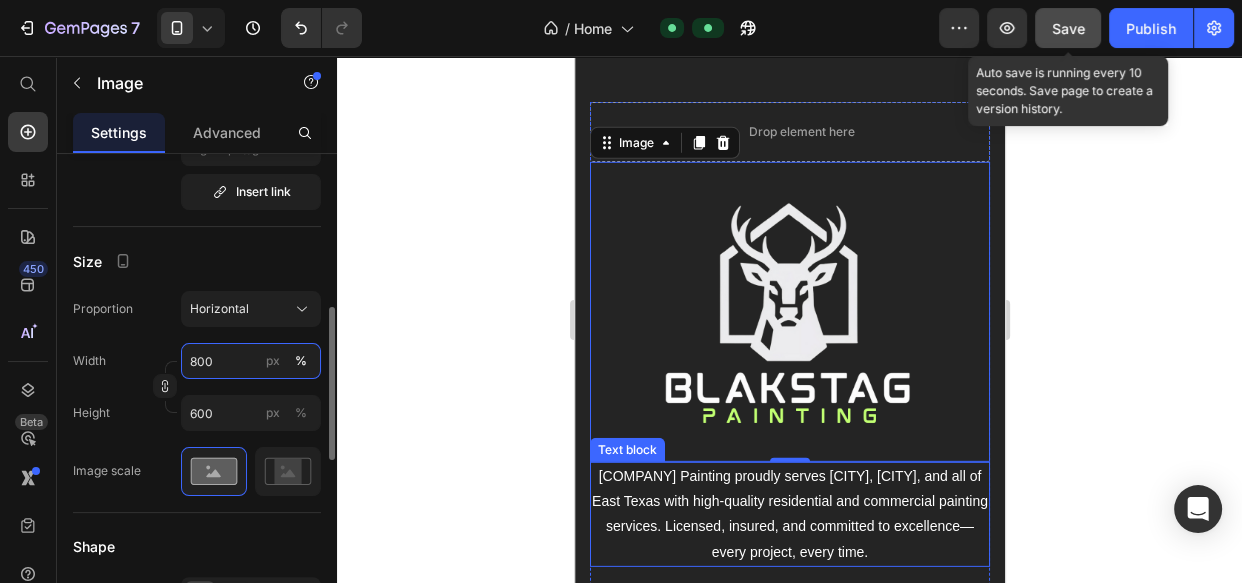click on "800" at bounding box center (251, 361) 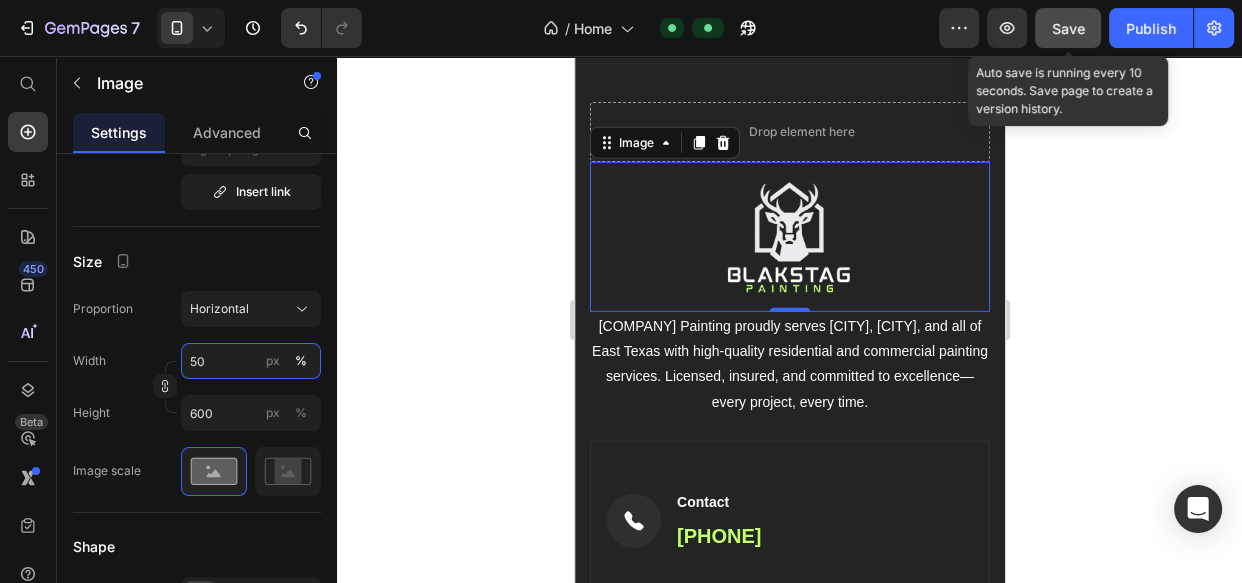 type on "50" 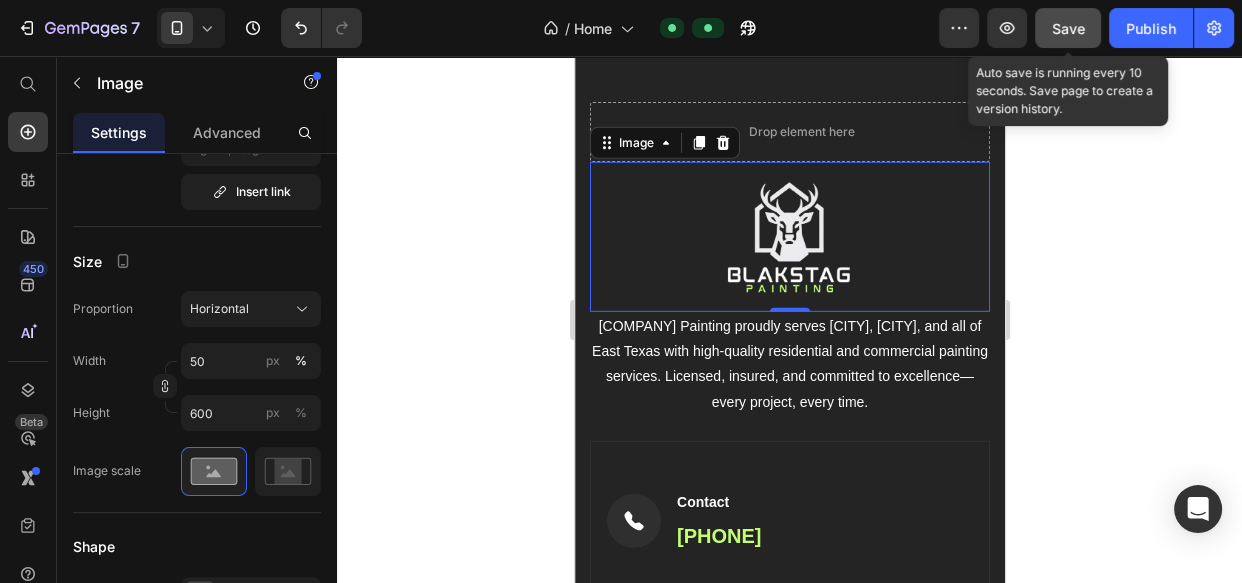click on "Save" at bounding box center (1068, 28) 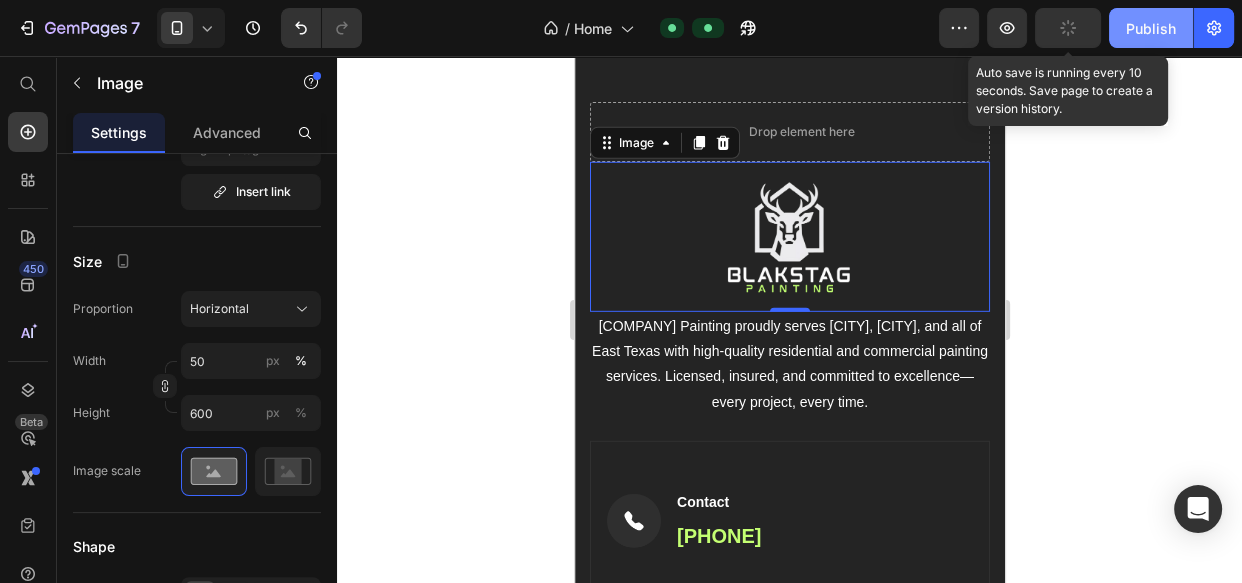 drag, startPoint x: 1130, startPoint y: 24, endPoint x: 1146, endPoint y: 43, distance: 24.839485 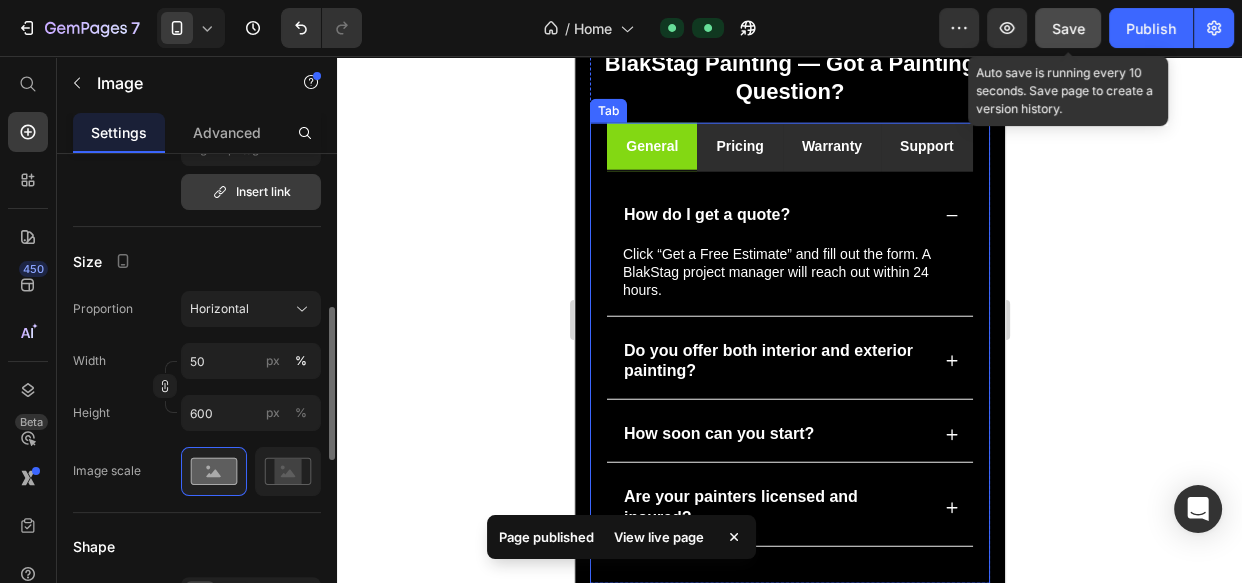 scroll, scrollTop: 11131, scrollLeft: 0, axis: vertical 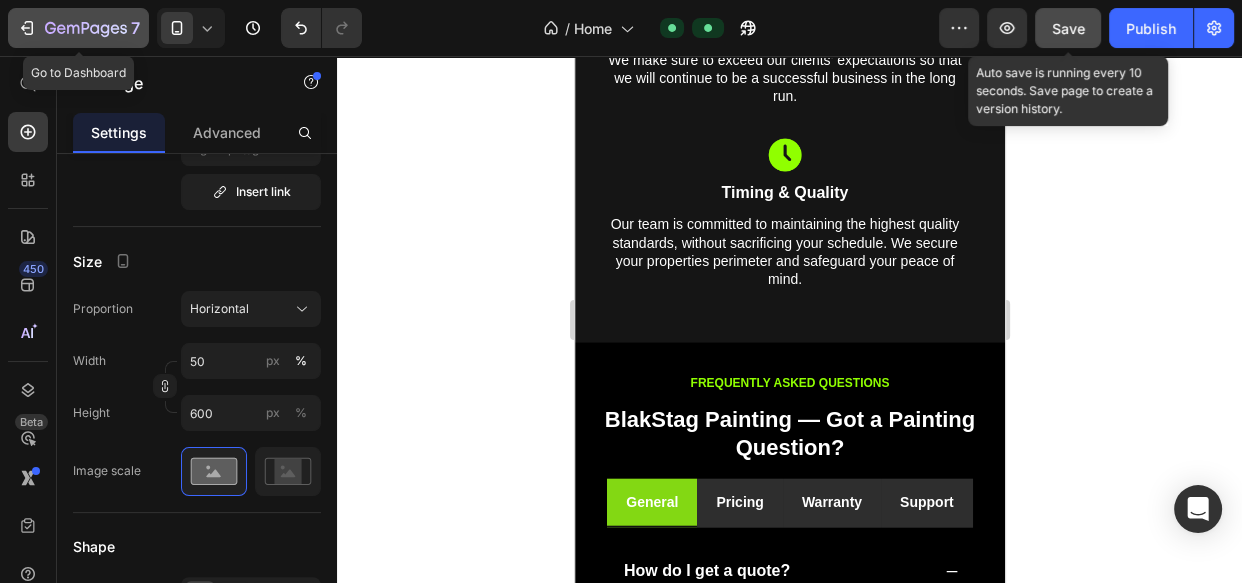 click on "7" 